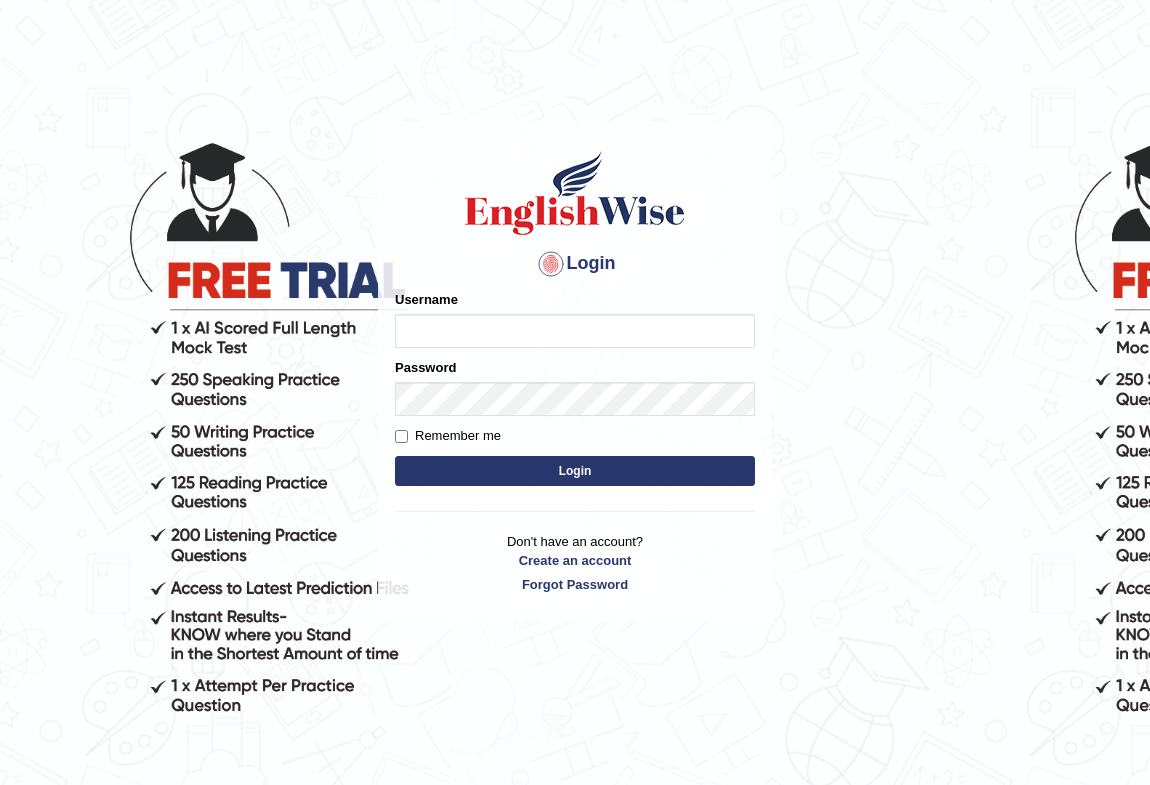 scroll, scrollTop: 0, scrollLeft: 0, axis: both 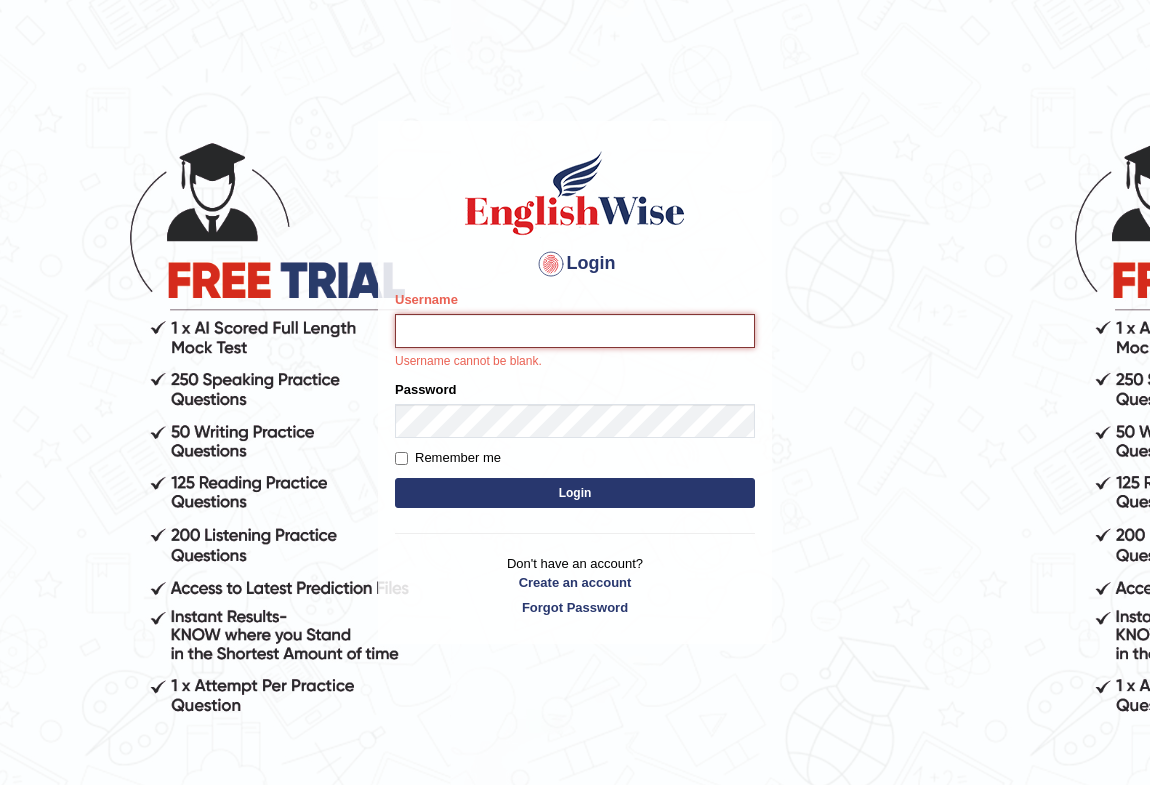 click on "Username" at bounding box center (575, 331) 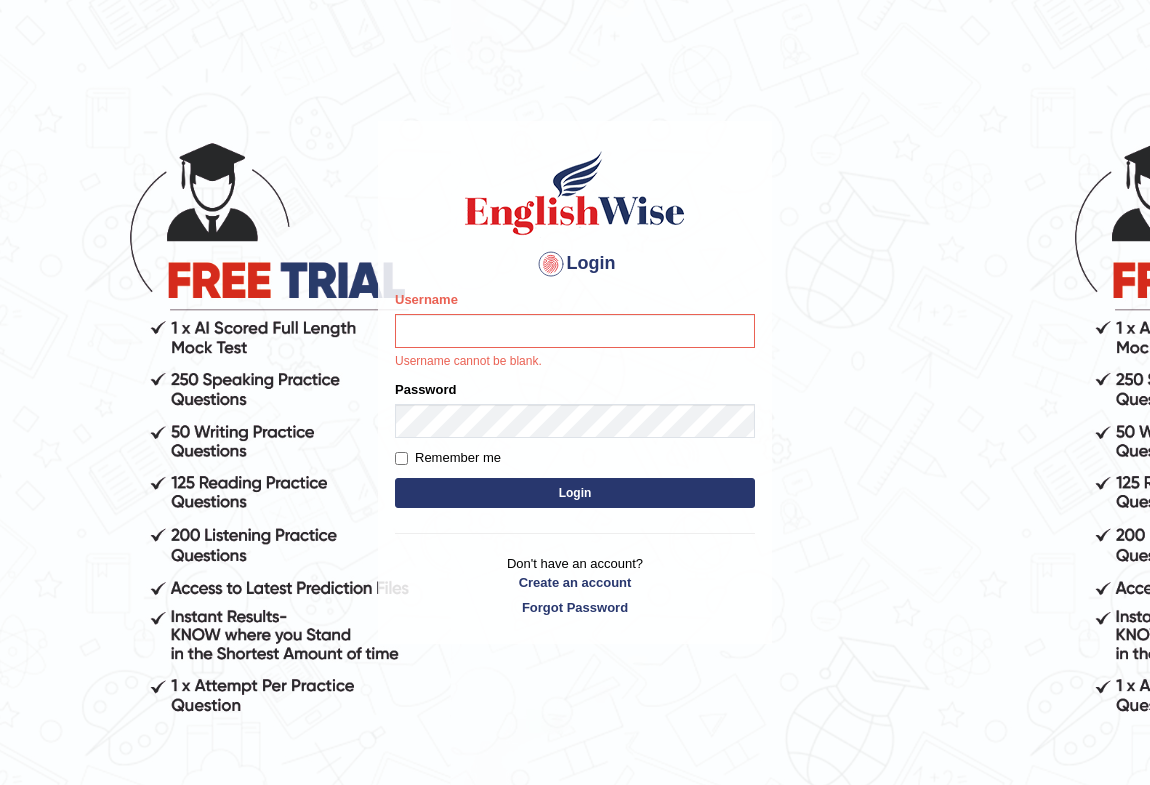 click on "Login
Please fix the following errors:
Username
Username cannot be blank.
Password
Remember me
Login
Don't have an account?
Create an account
Forgot Password
2025 ©  English Wise.  All Rights Reserved  Back to English Wise" at bounding box center [575, 450] 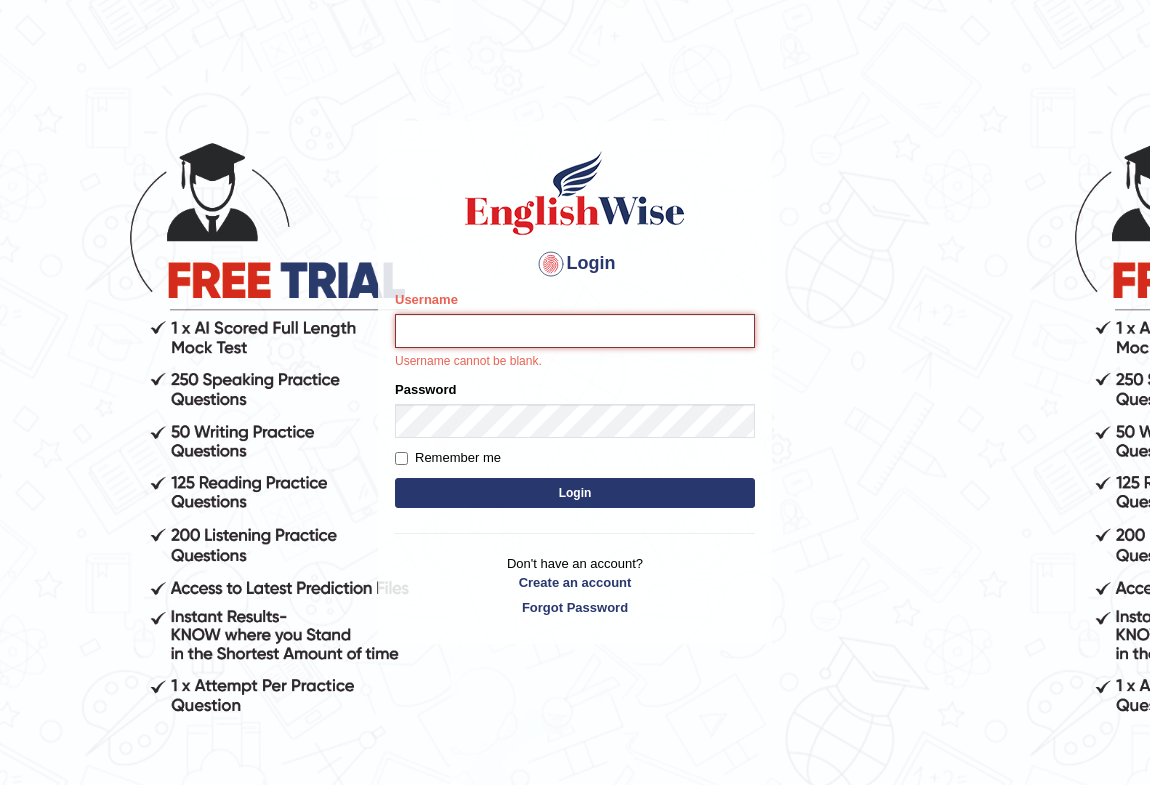 click on "Username" at bounding box center [575, 331] 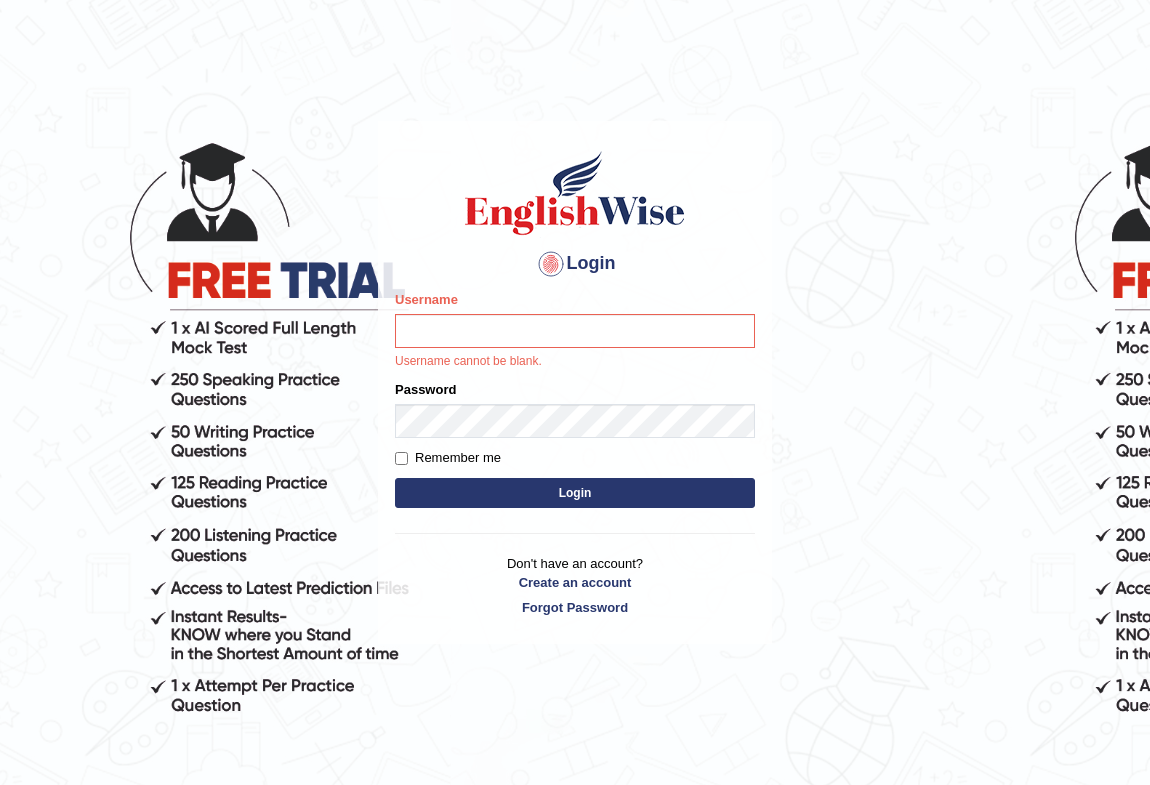 click on "Login
Please fix the following errors:
Username
Username cannot be blank.
Password
Remember me
Login
Don't have an account?
Create an account
Forgot Password
2025 ©  English Wise.  All Rights Reserved  Back to English Wise" at bounding box center (575, 450) 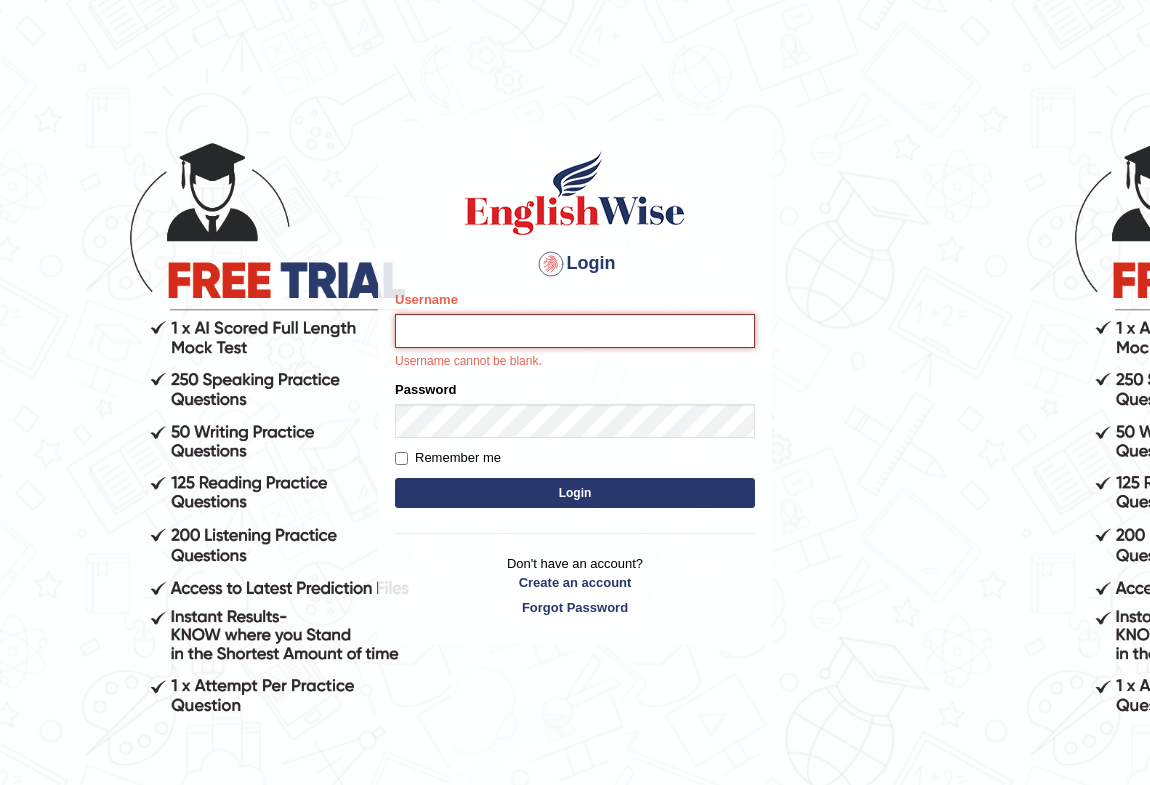 click on "Username" at bounding box center [575, 331] 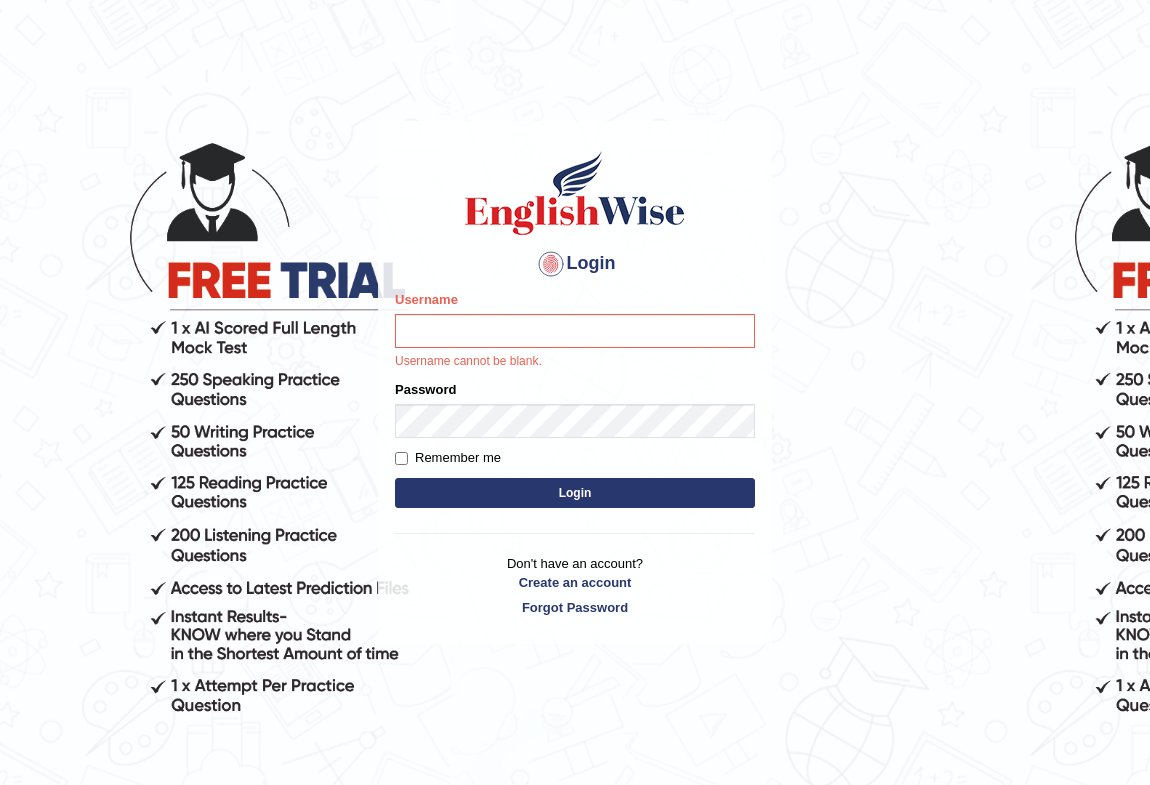 drag, startPoint x: 548, startPoint y: 277, endPoint x: 541, endPoint y: 294, distance: 18.384777 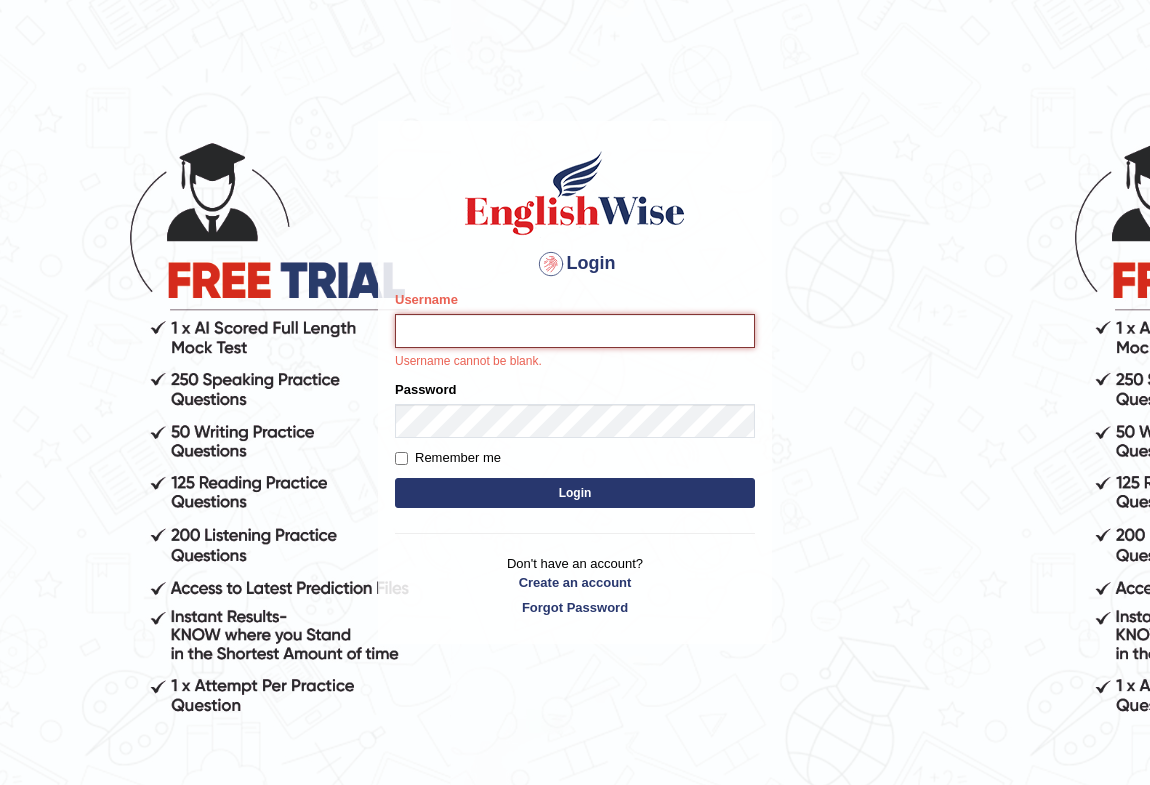 click on "Username" at bounding box center (575, 331) 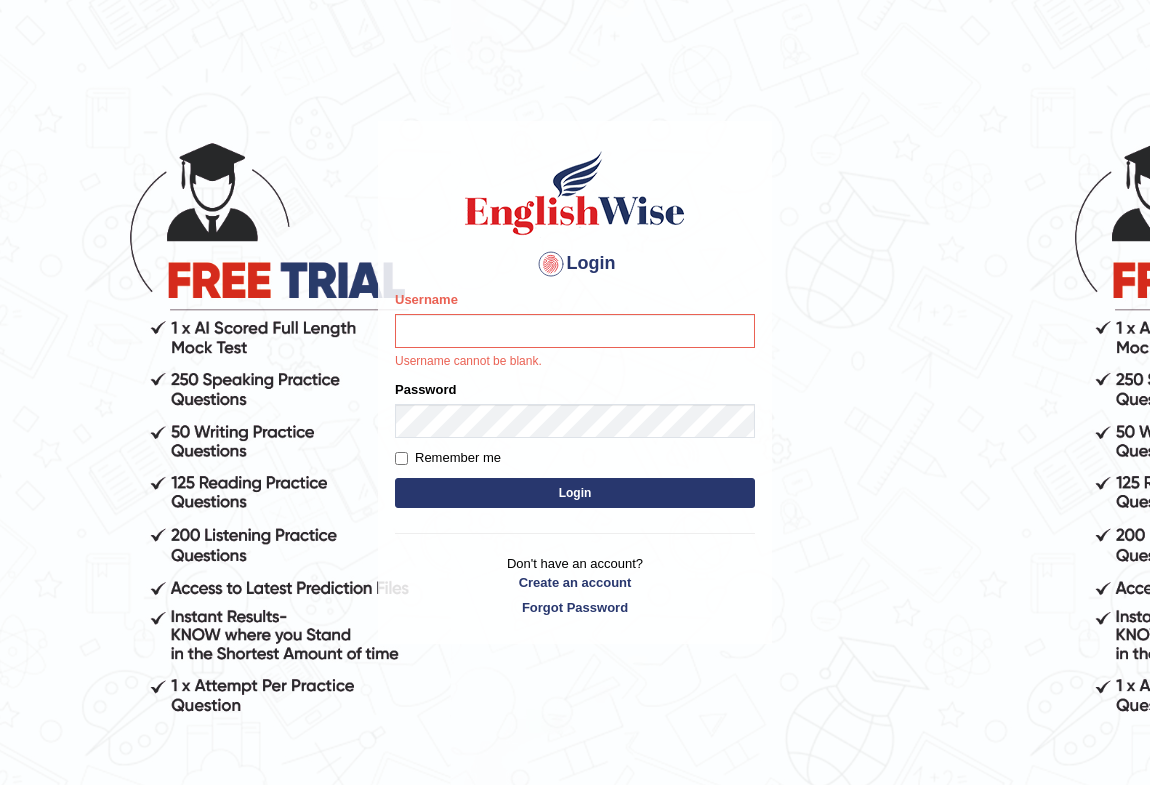 click on "Login
Please fix the following errors:
Username
Username cannot be blank.
Password
Remember me
Login
Don't have an account?
Create an account
Forgot Password" at bounding box center (575, 382) 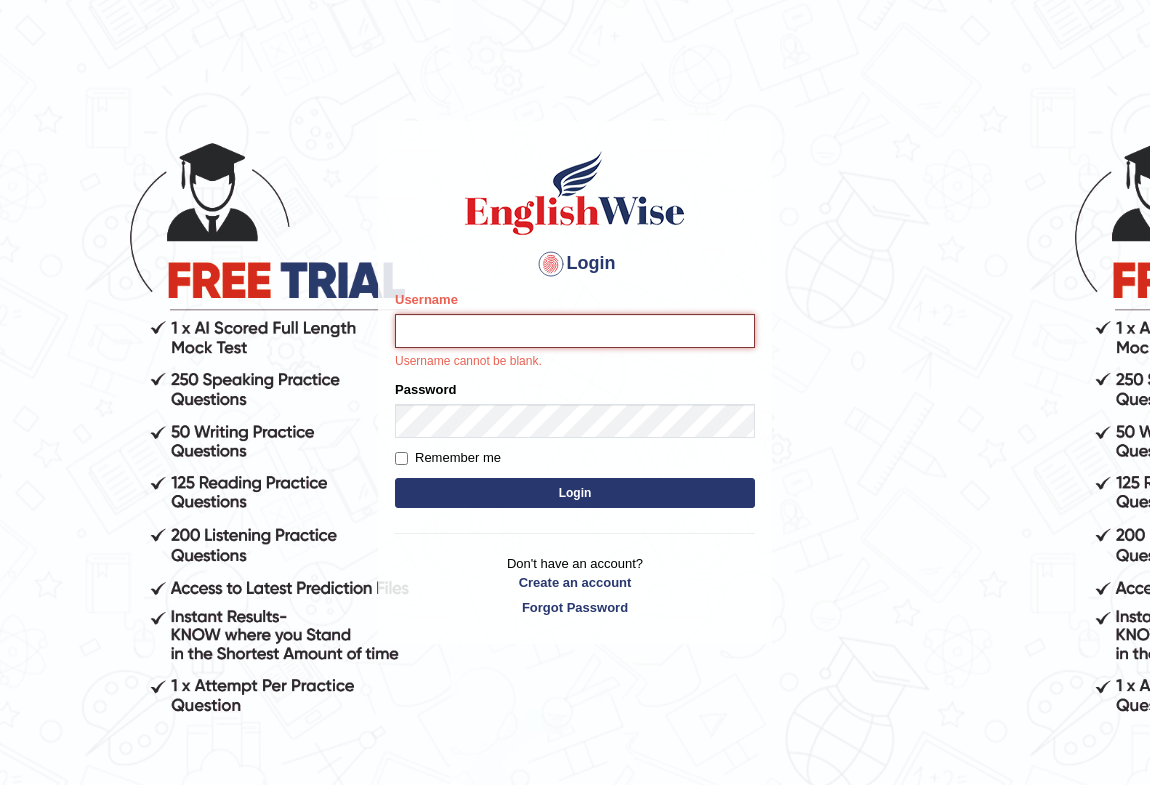 click on "Username" at bounding box center (575, 331) 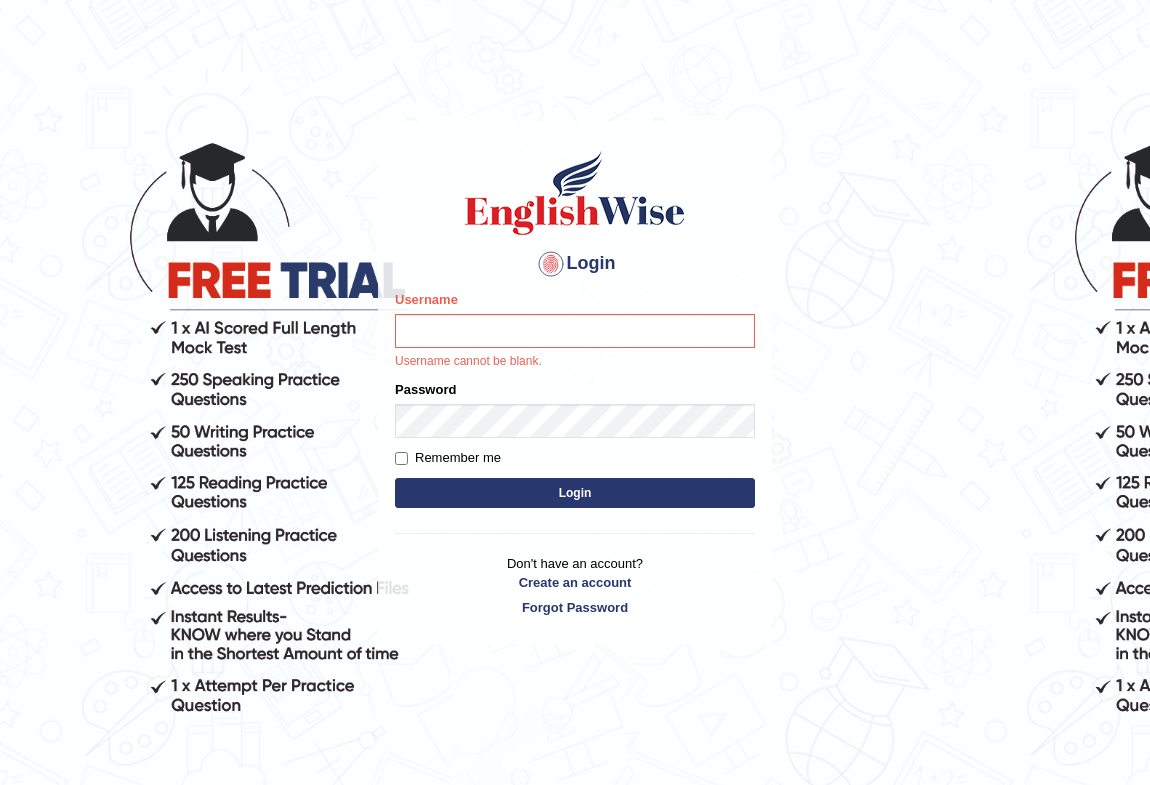 click at bounding box center (575, 193) 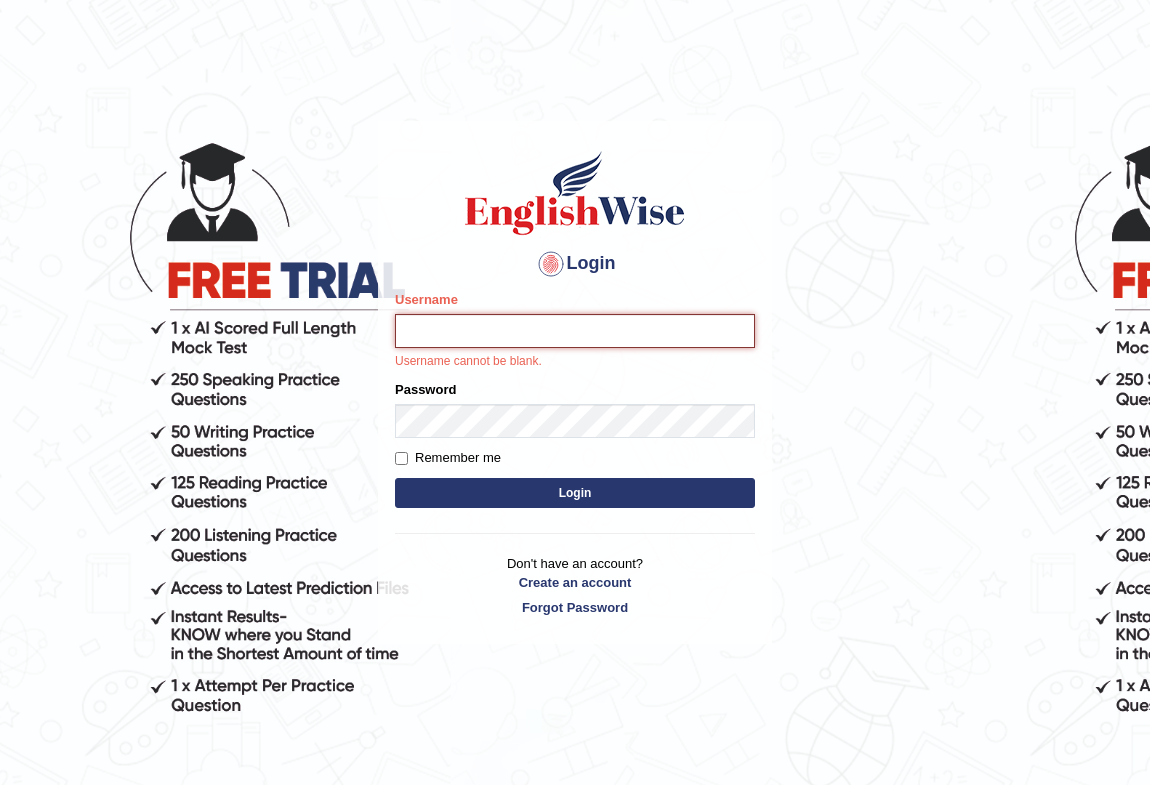 click on "Username" at bounding box center [575, 331] 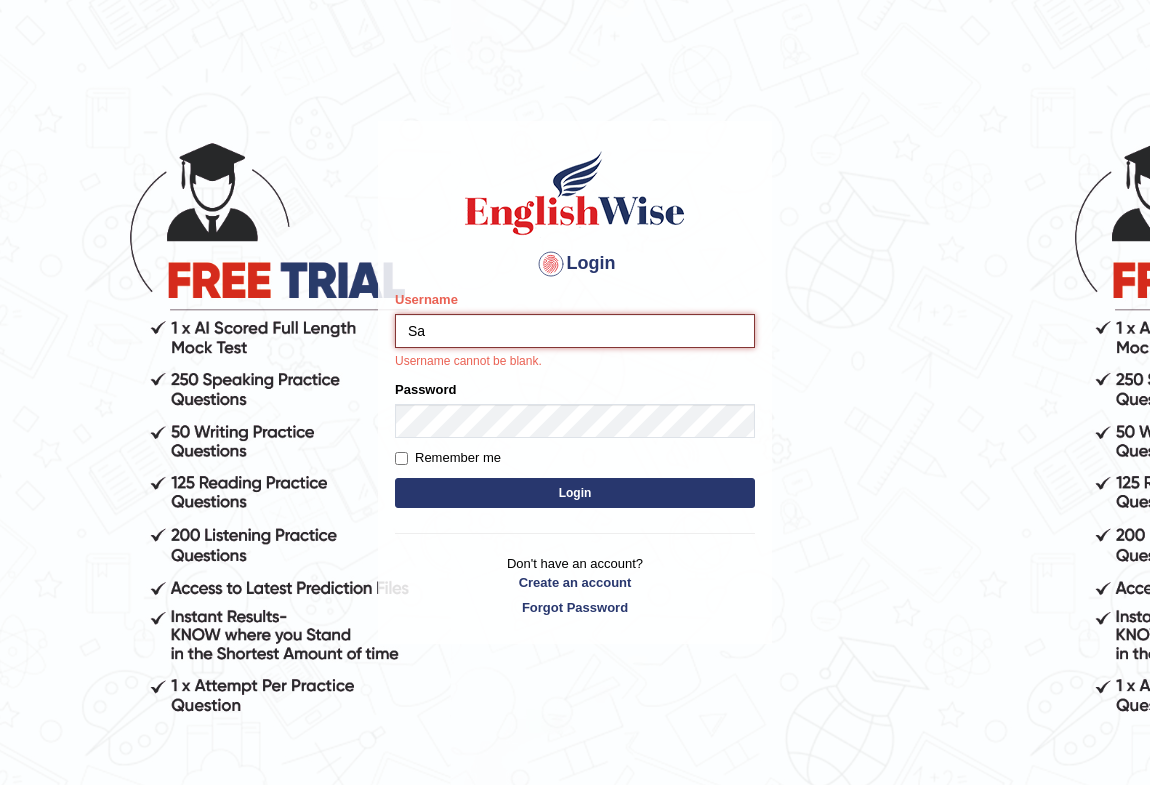 type on "SANGEETAT" 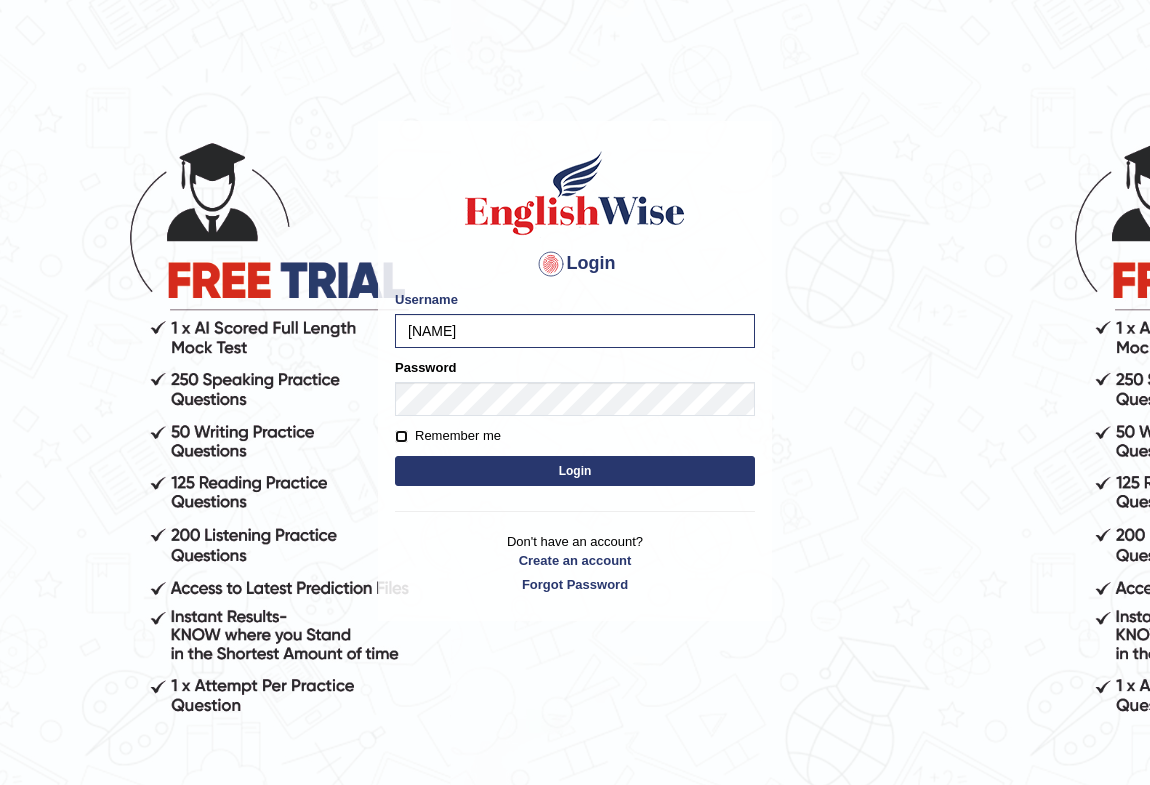 click on "Remember me" at bounding box center [401, 436] 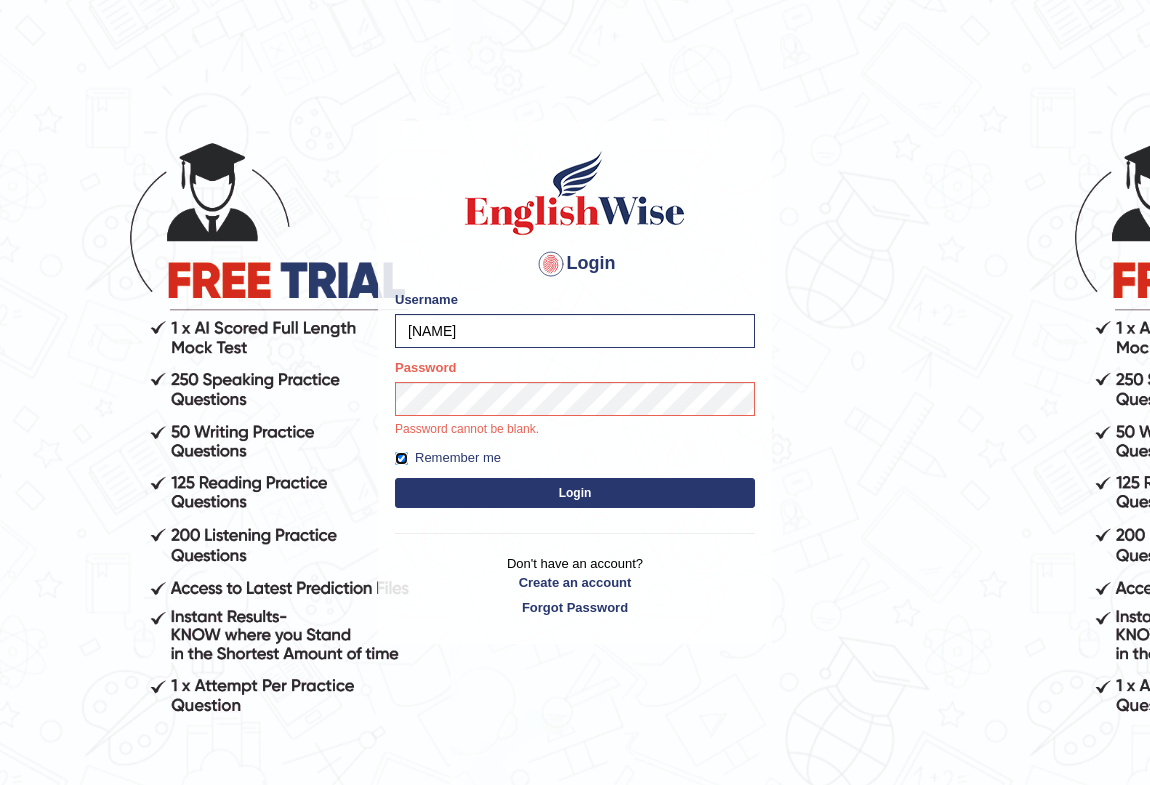 click on "Remember me" at bounding box center (401, 458) 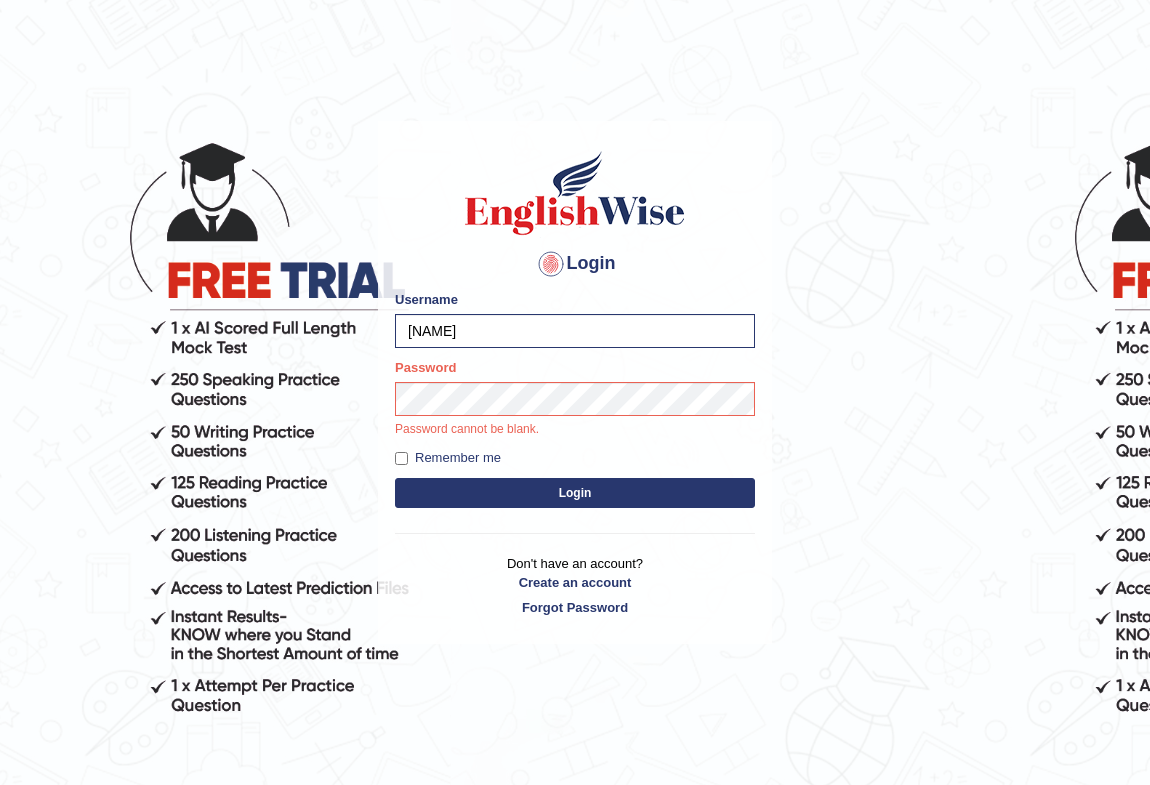 click on "Remember me" at bounding box center (448, 458) 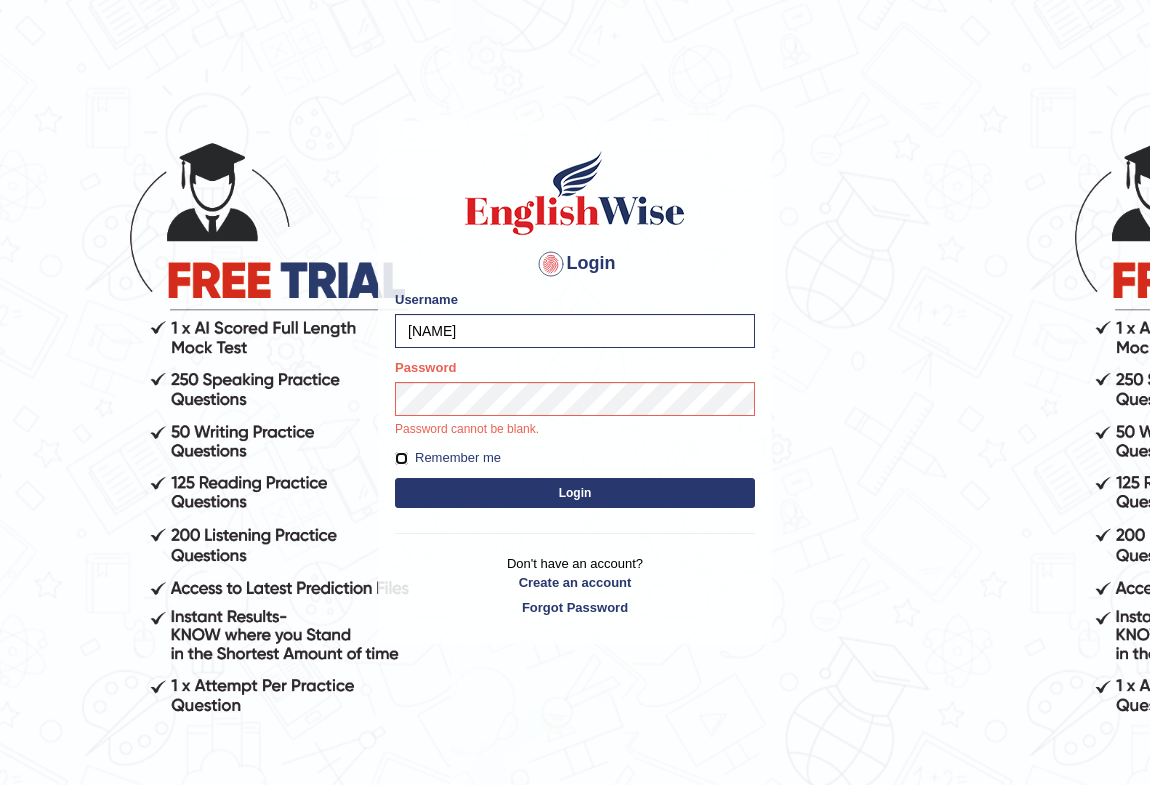click on "Remember me" at bounding box center (401, 458) 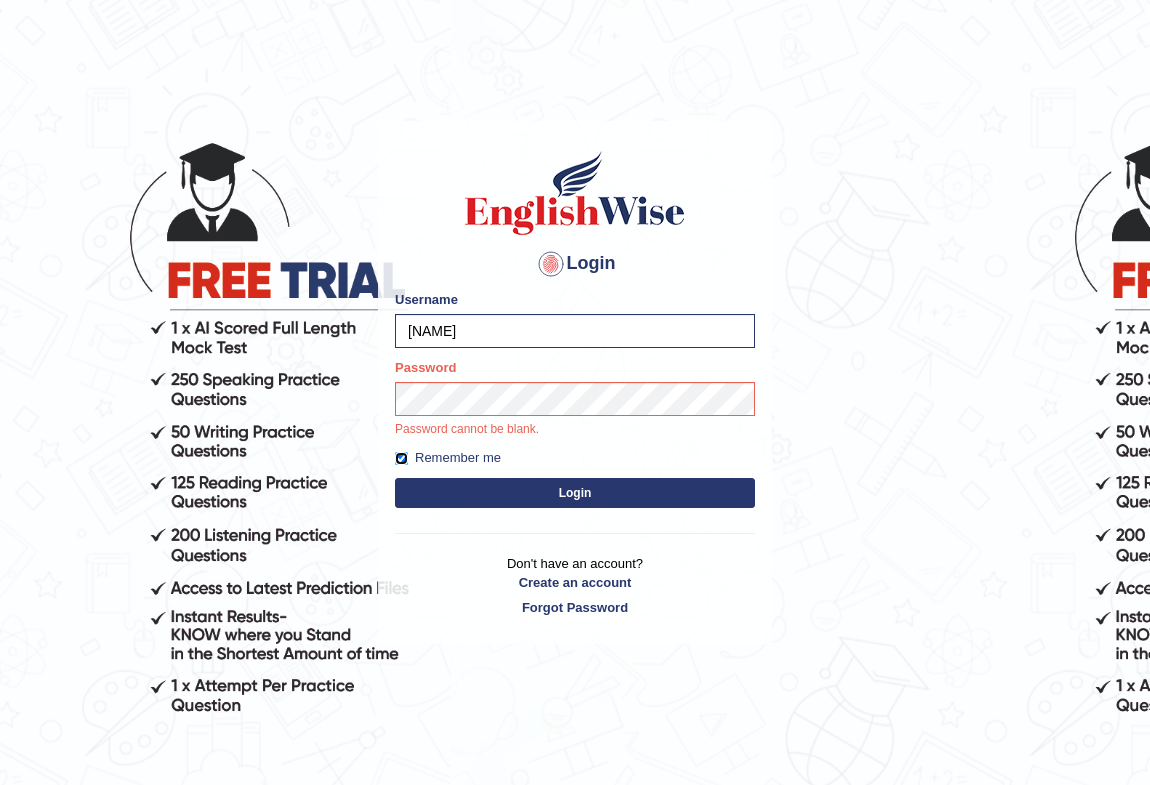 click on "Remember me" at bounding box center (401, 458) 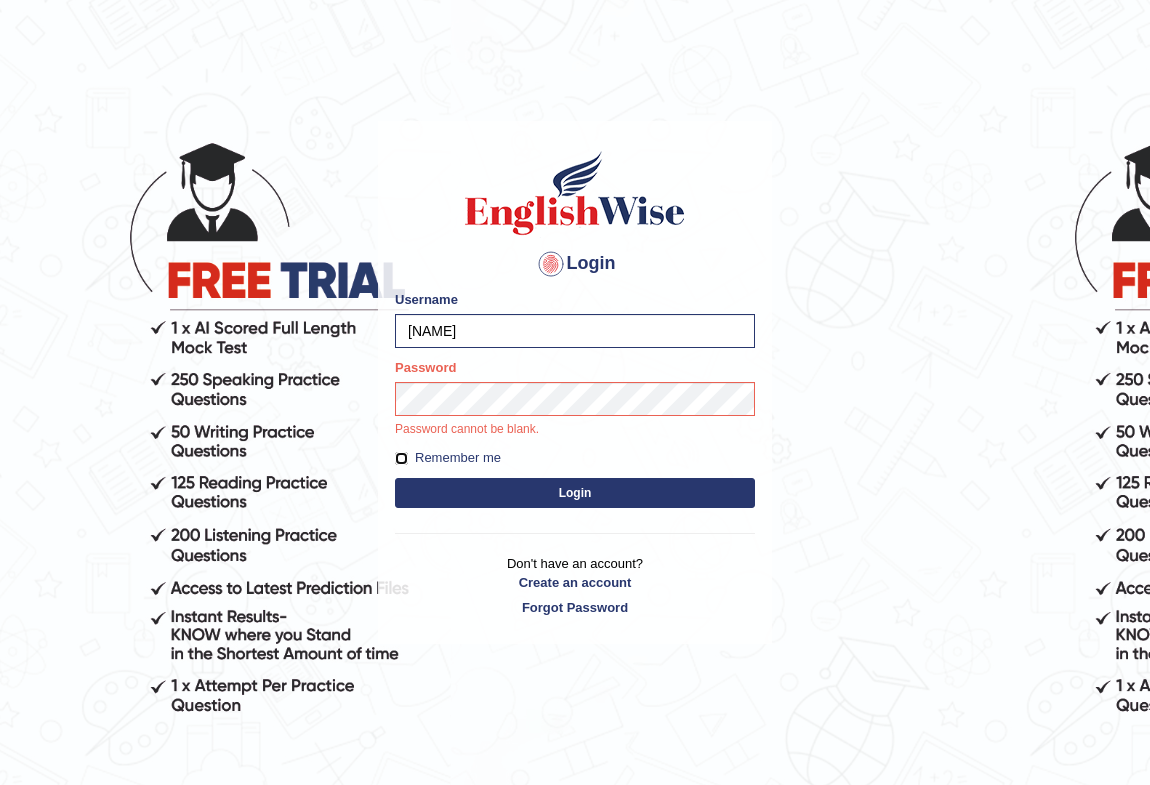 click on "Remember me" at bounding box center (401, 458) 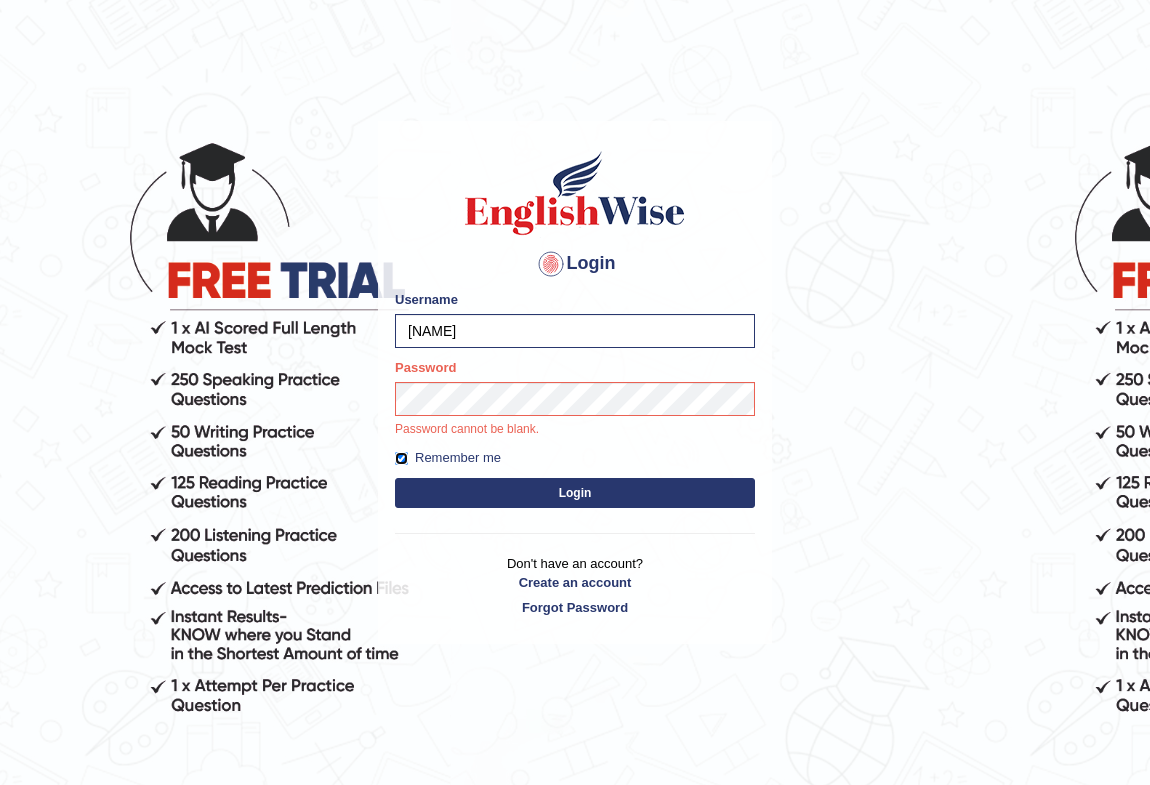click on "Remember me" at bounding box center [401, 458] 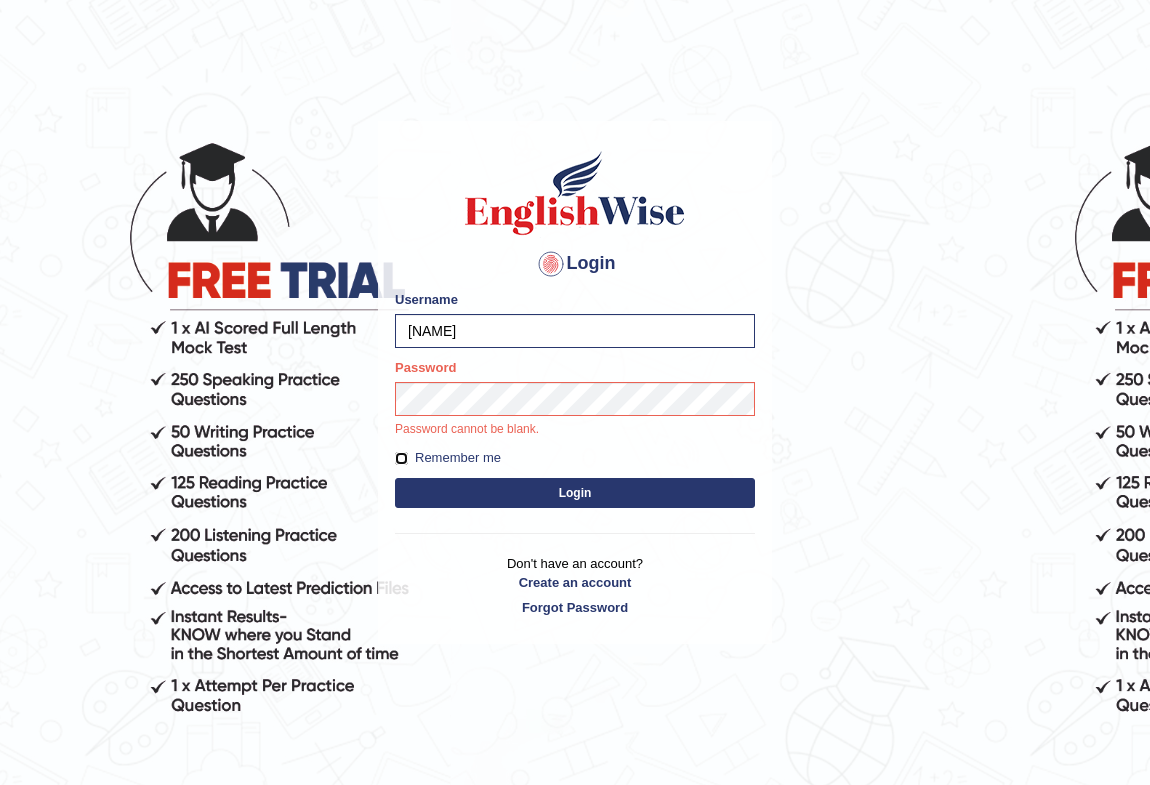 click on "Remember me" at bounding box center [401, 458] 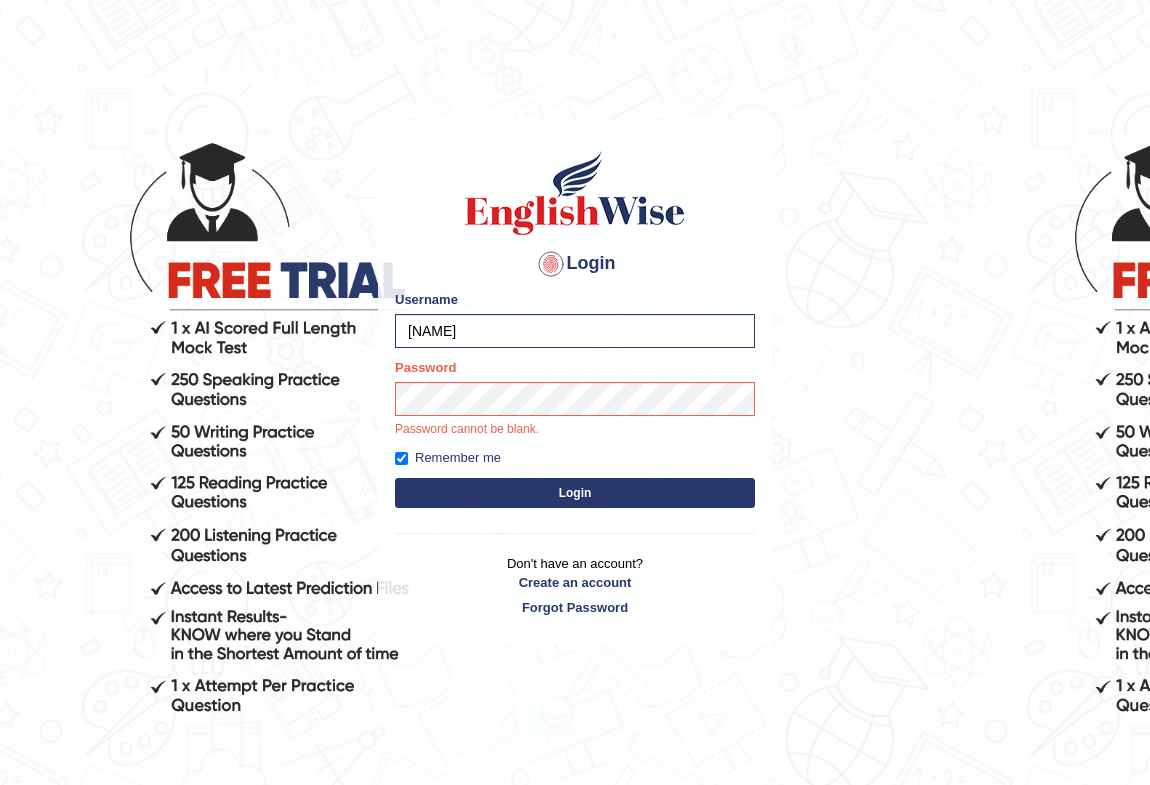 click on "Password
Password cannot be blank." at bounding box center (575, 398) 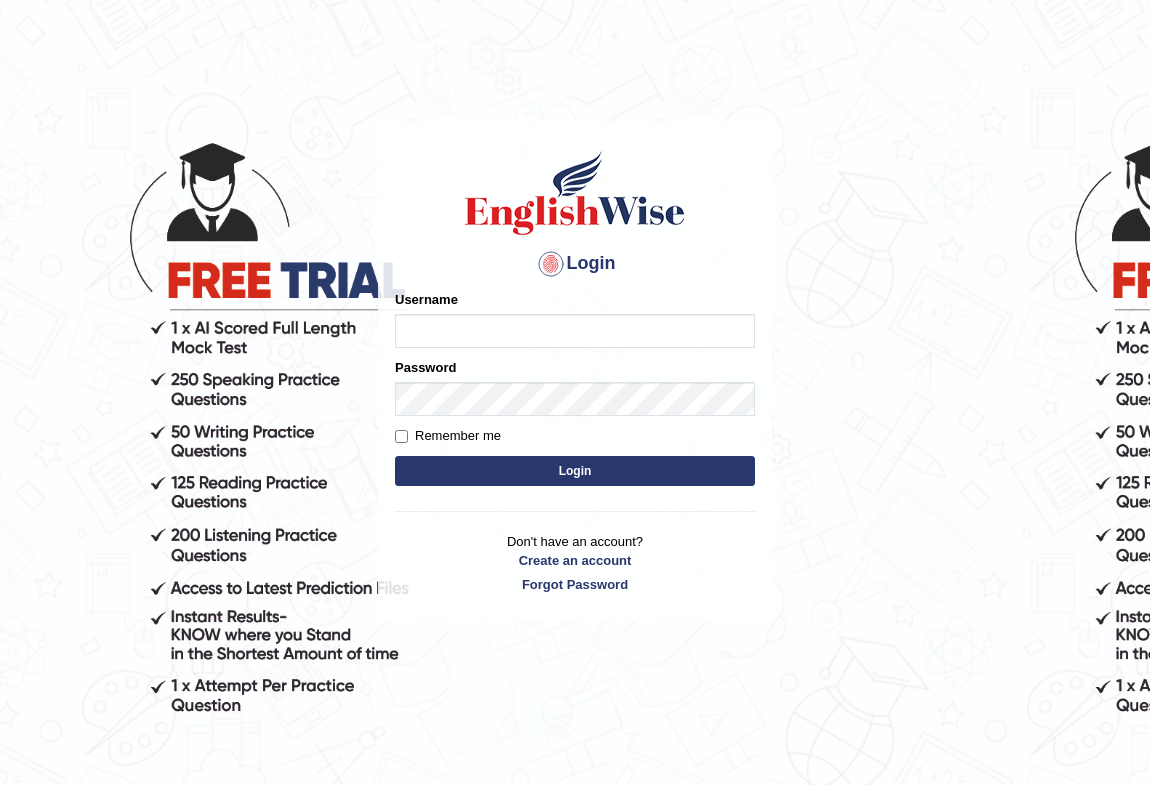 scroll, scrollTop: 0, scrollLeft: 0, axis: both 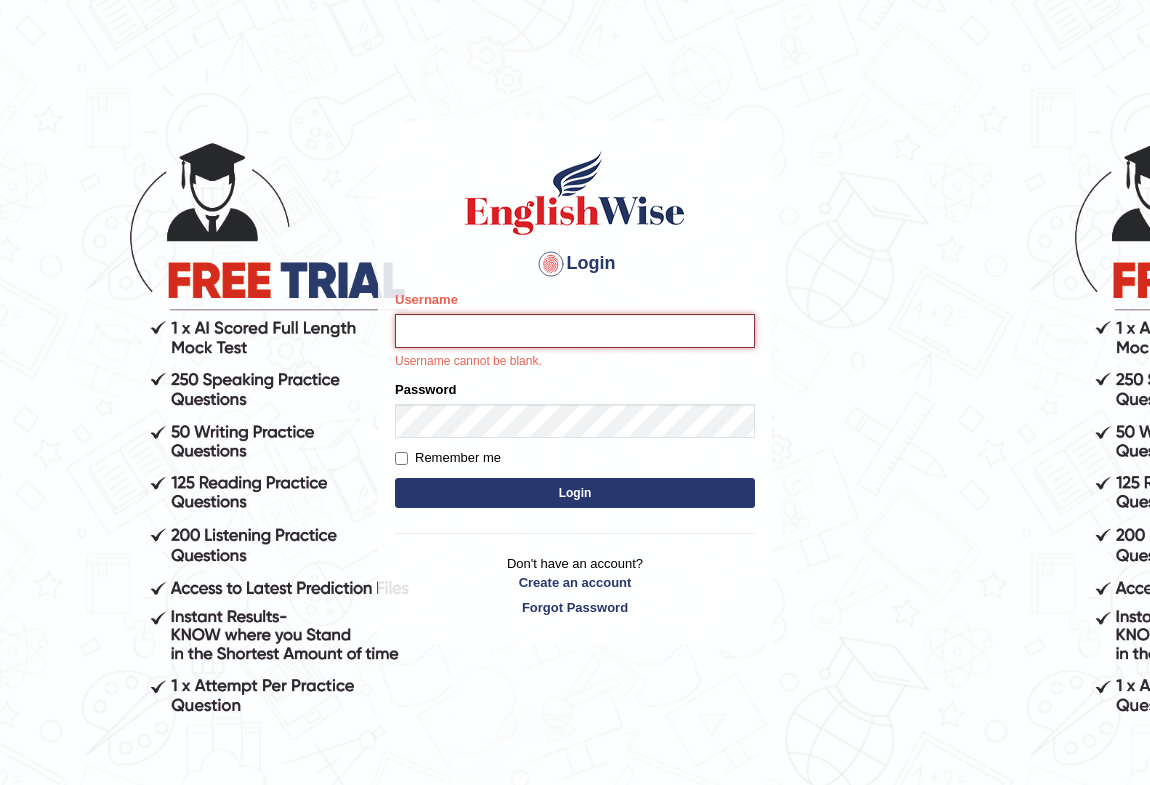 click on "Username" at bounding box center (575, 331) 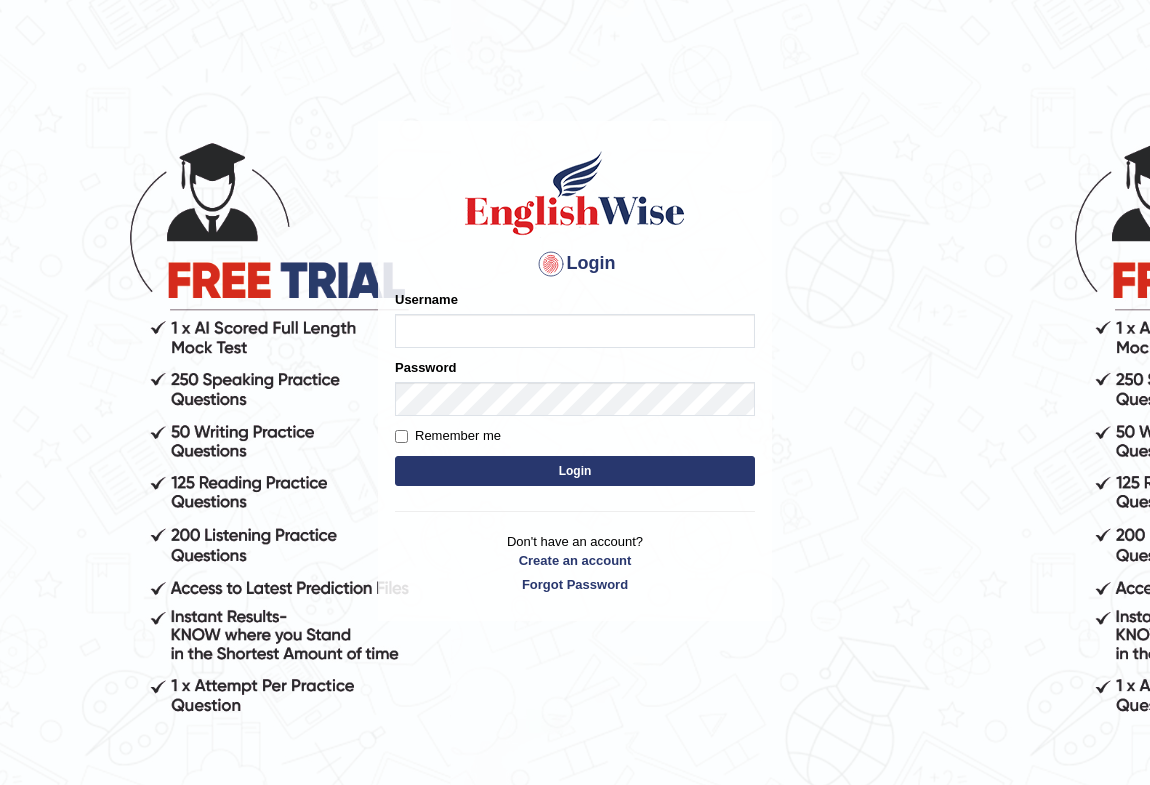 scroll, scrollTop: 0, scrollLeft: 0, axis: both 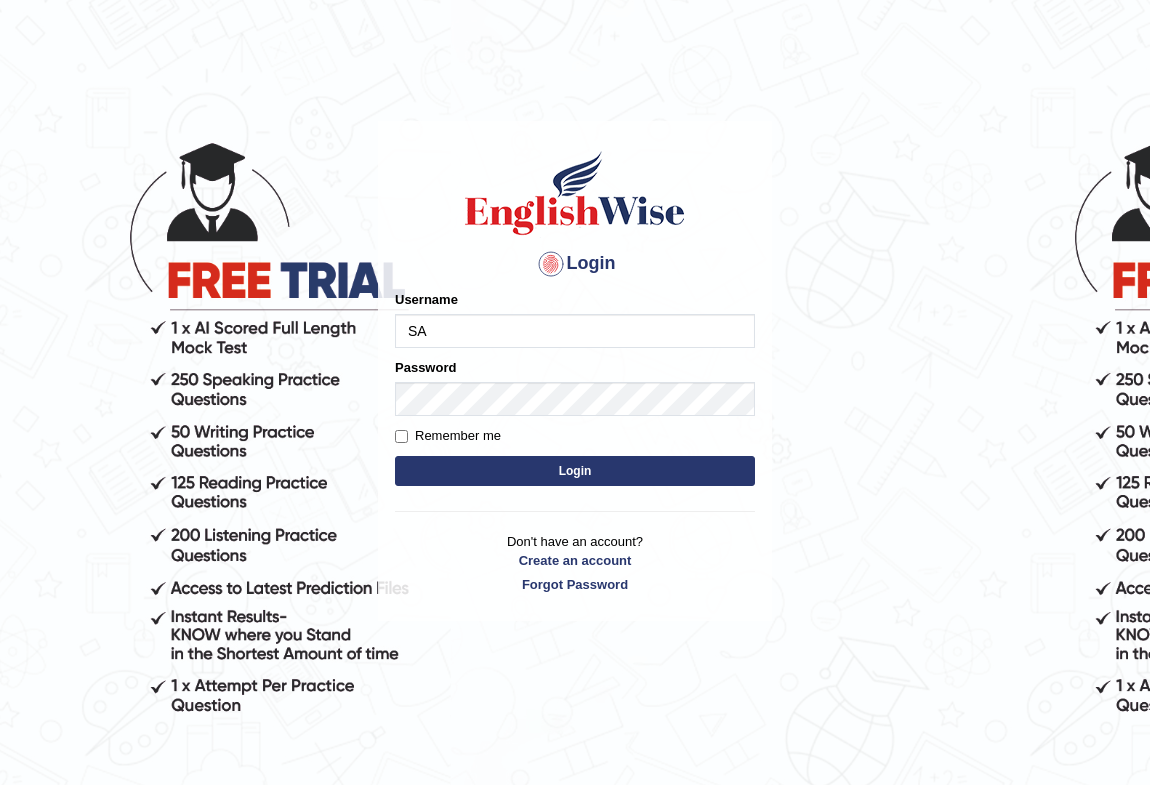 type on "SANGEETAT" 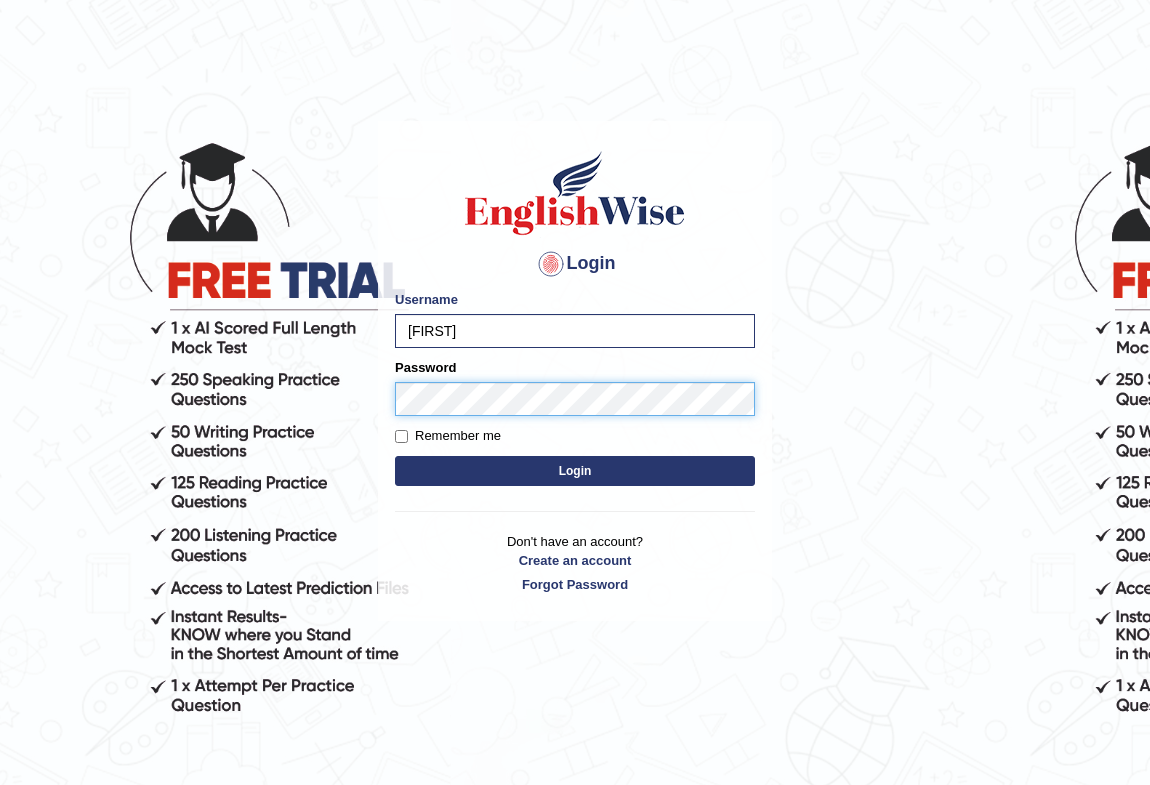 click on "Login" at bounding box center [575, 471] 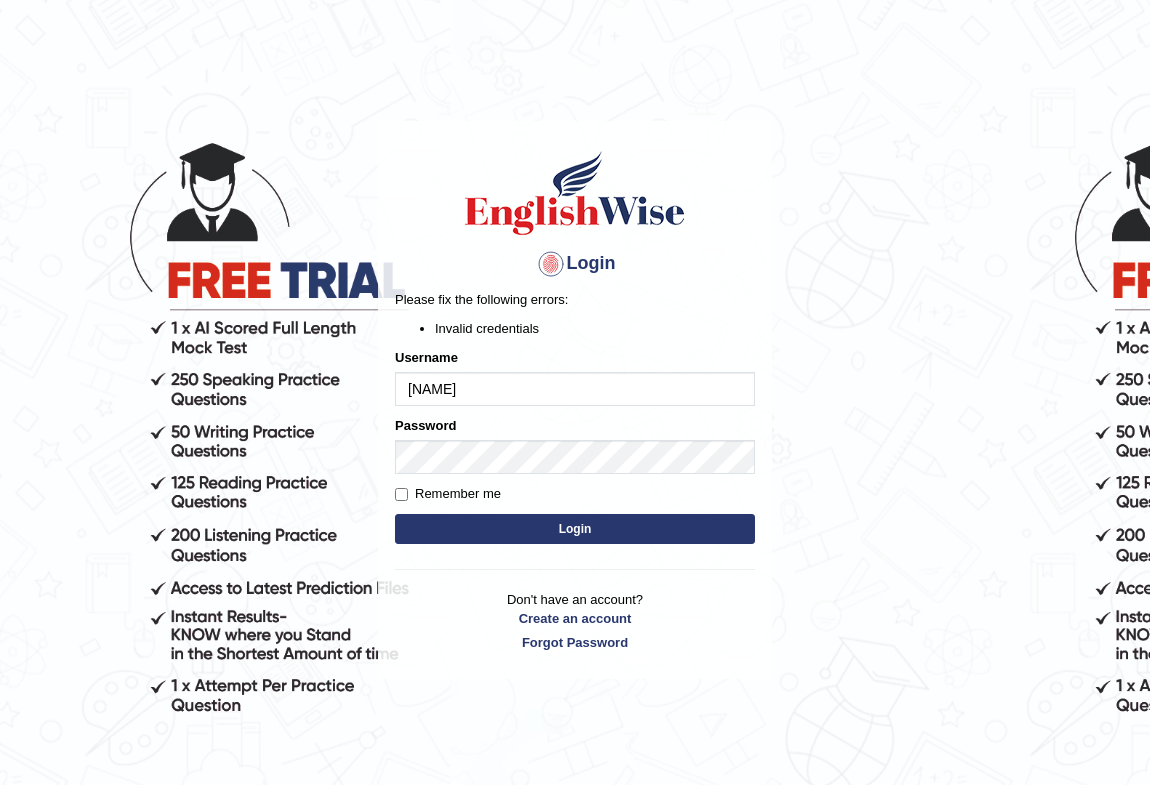 scroll, scrollTop: 0, scrollLeft: 0, axis: both 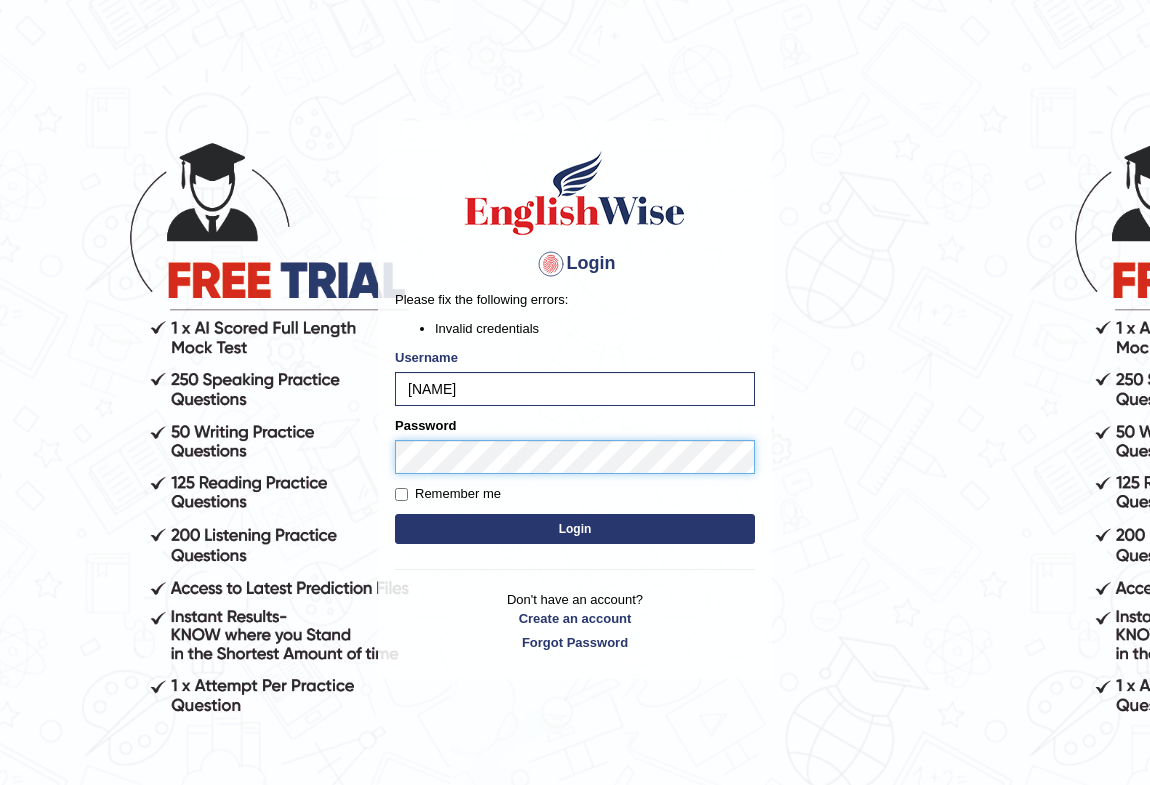 click on "Login" at bounding box center (575, 529) 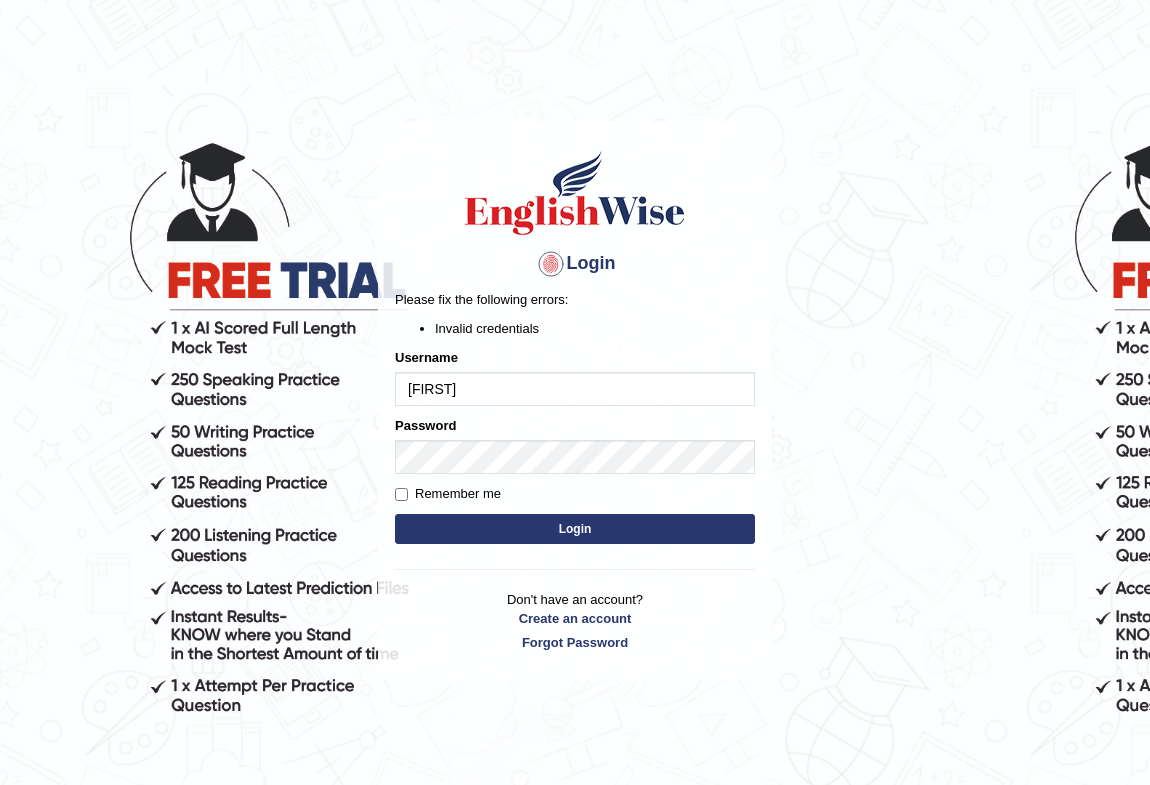 scroll, scrollTop: 0, scrollLeft: 0, axis: both 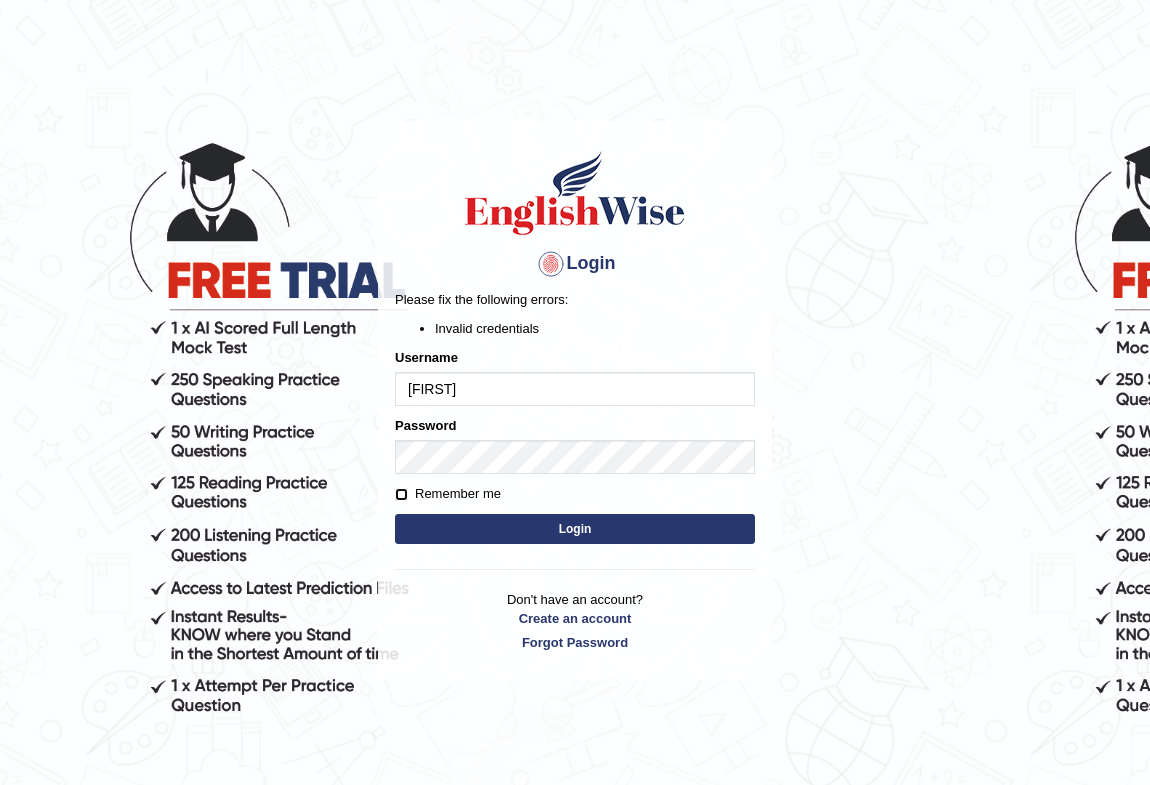 click on "Remember me" at bounding box center (401, 494) 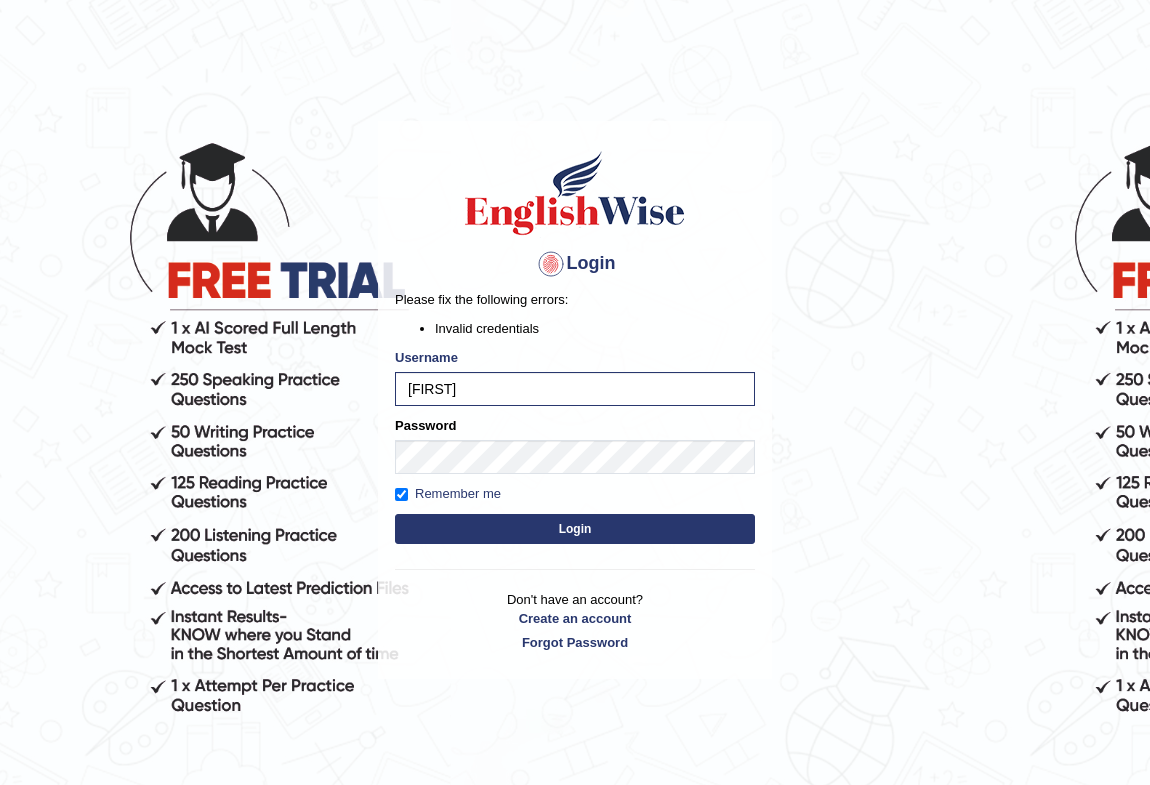 click on "Login" at bounding box center [575, 529] 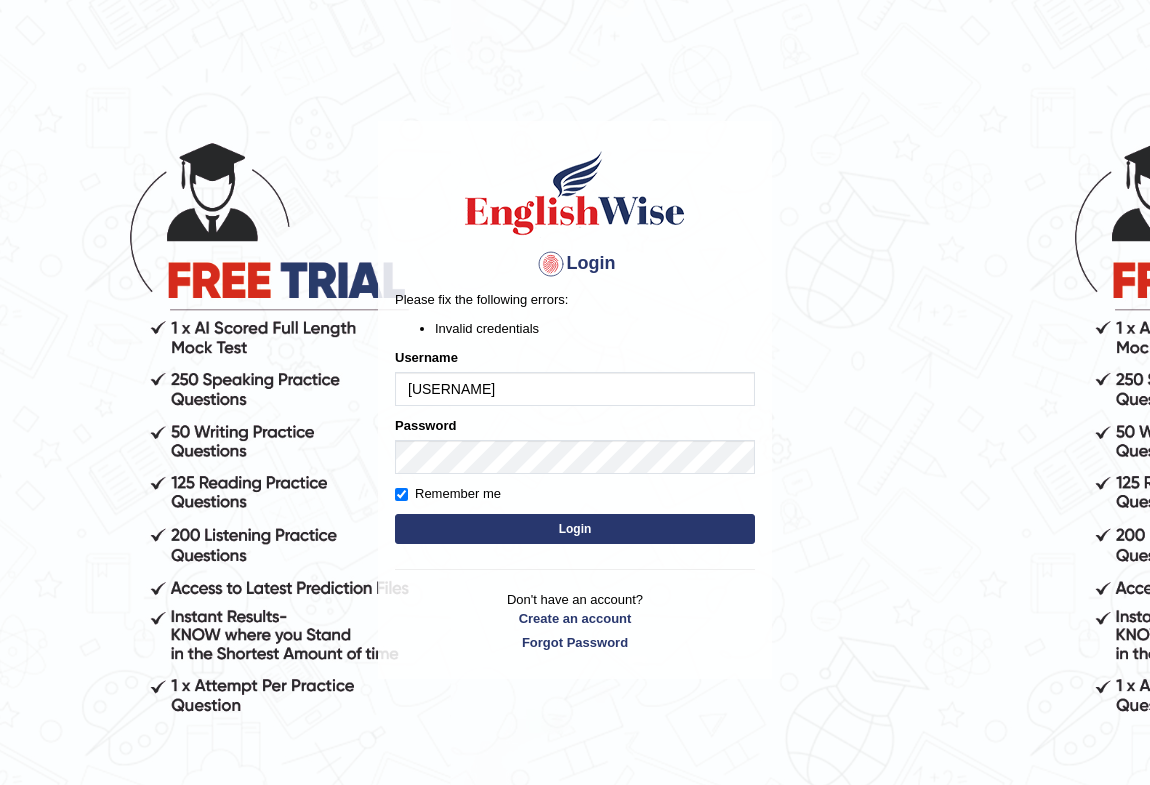 scroll, scrollTop: 0, scrollLeft: 0, axis: both 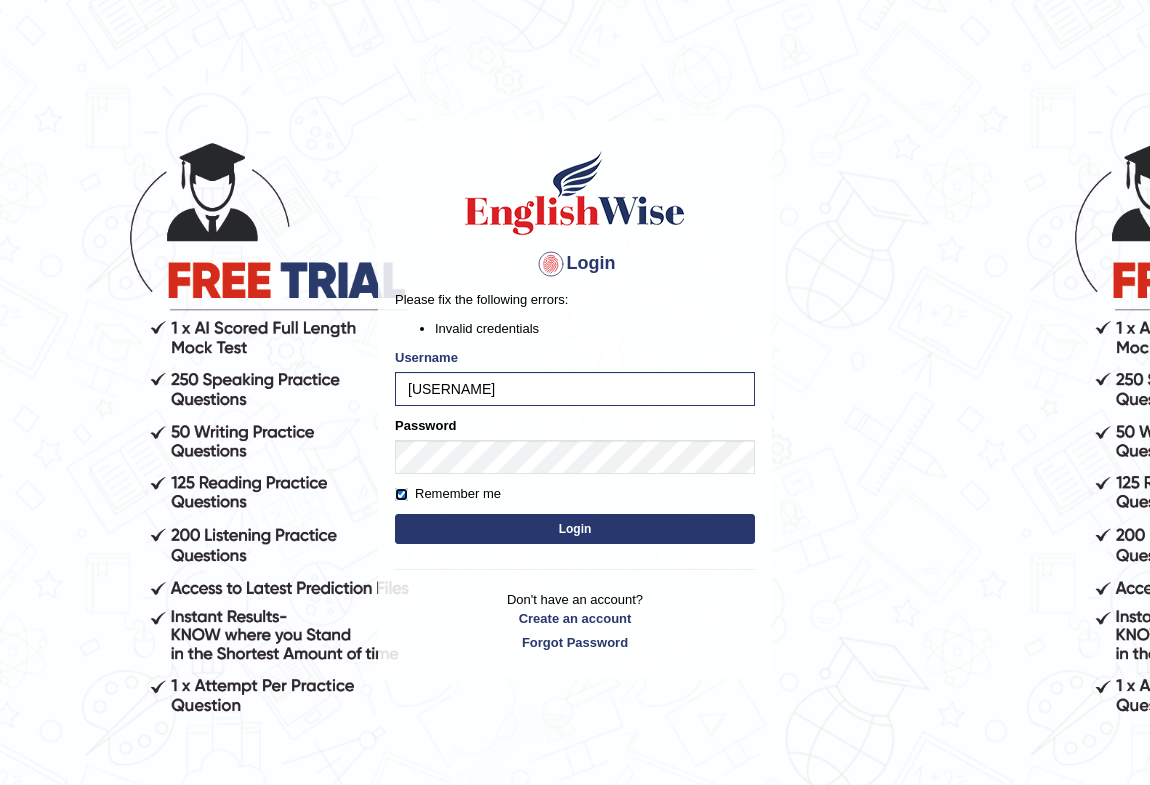 click on "Remember me" at bounding box center [401, 494] 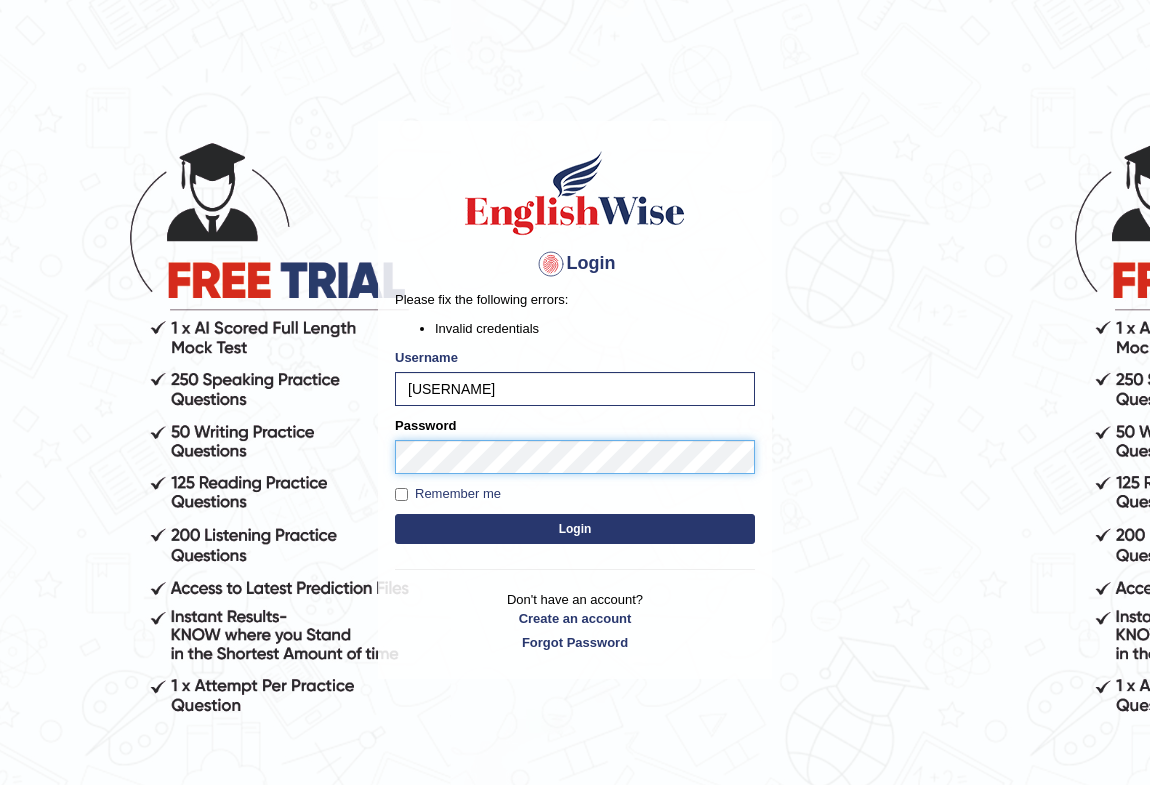 click on "Login" at bounding box center (575, 529) 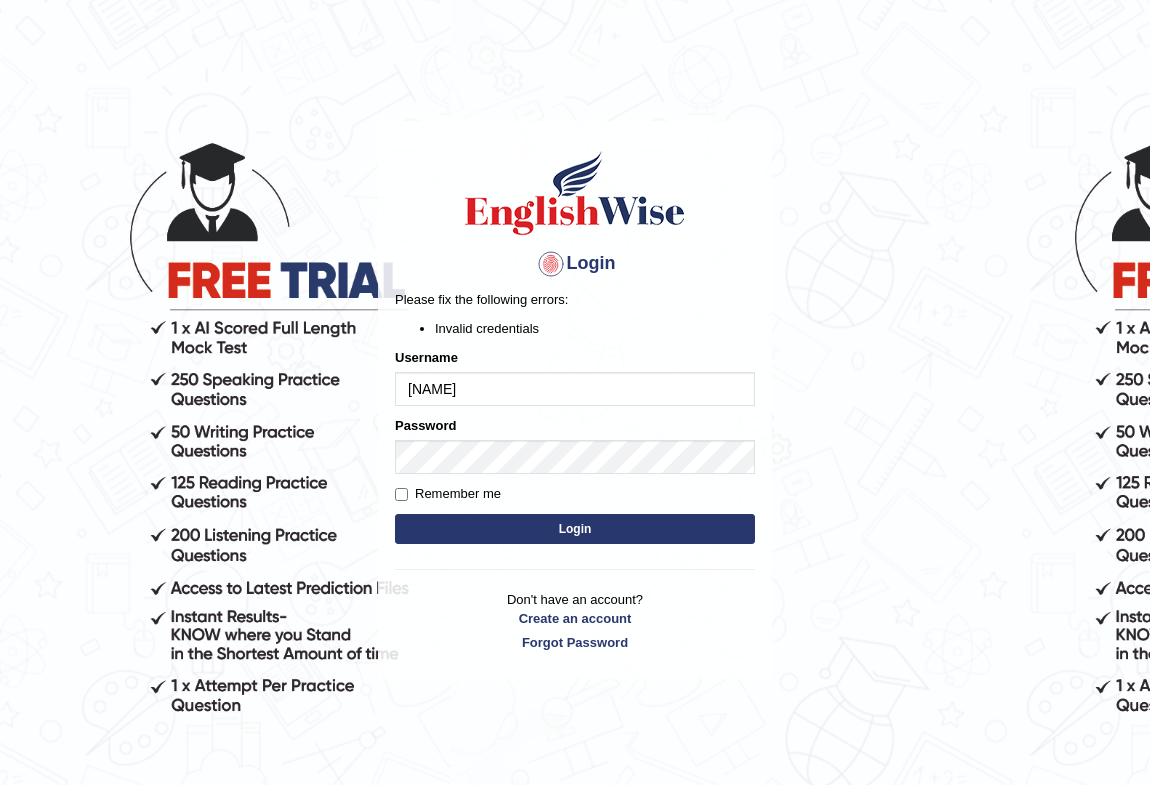 scroll, scrollTop: 0, scrollLeft: 0, axis: both 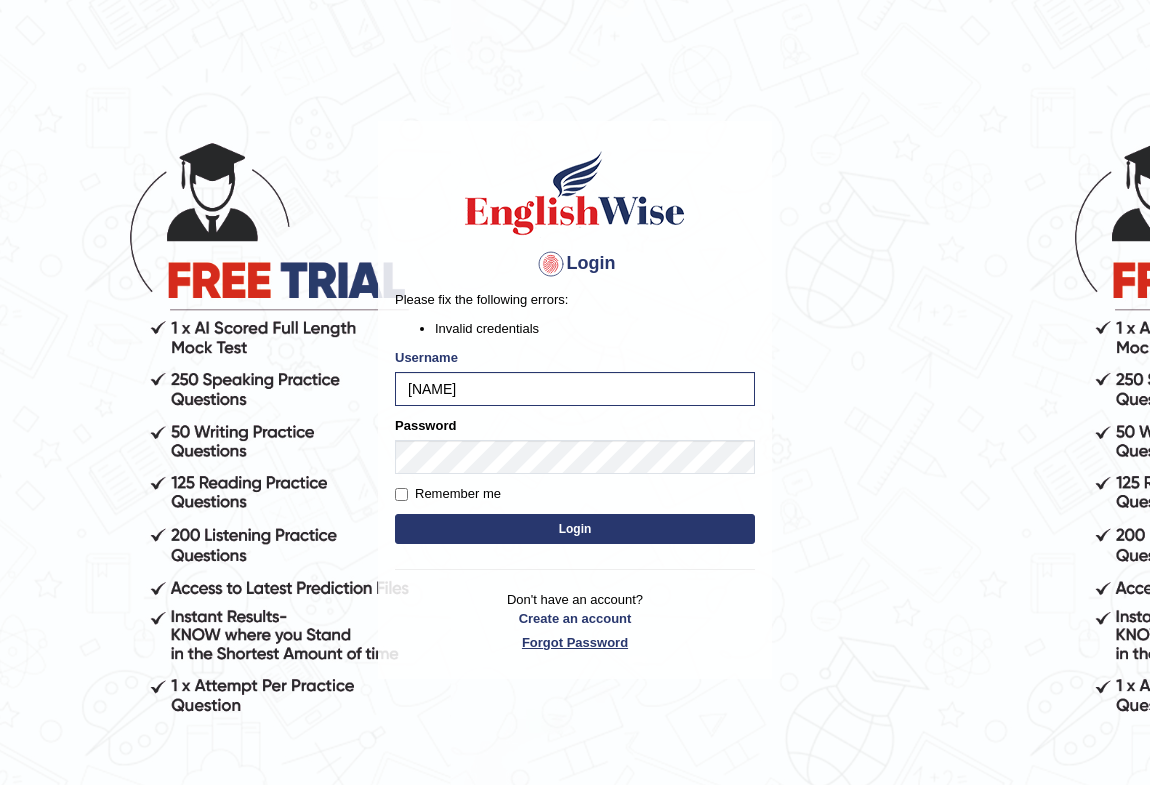 click on "Forgot Password" at bounding box center (575, 642) 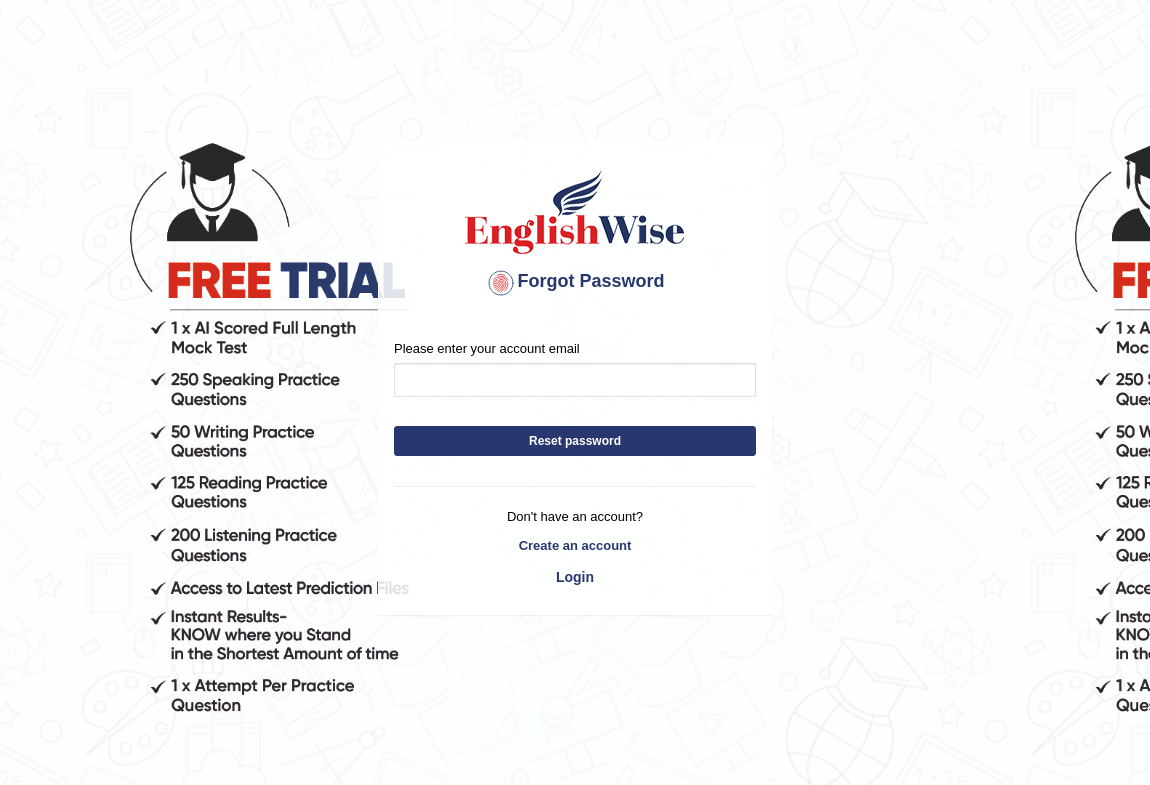 scroll, scrollTop: 0, scrollLeft: 0, axis: both 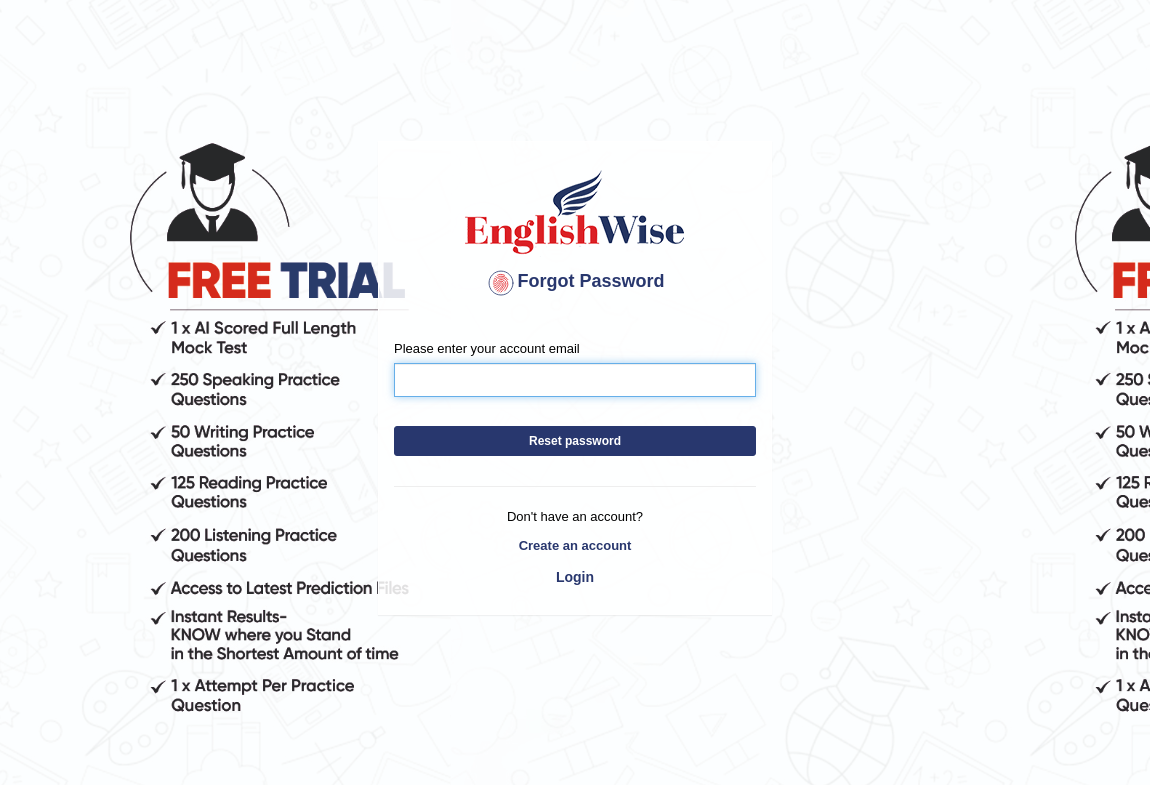 click on "Please enter your account email" at bounding box center [575, 380] 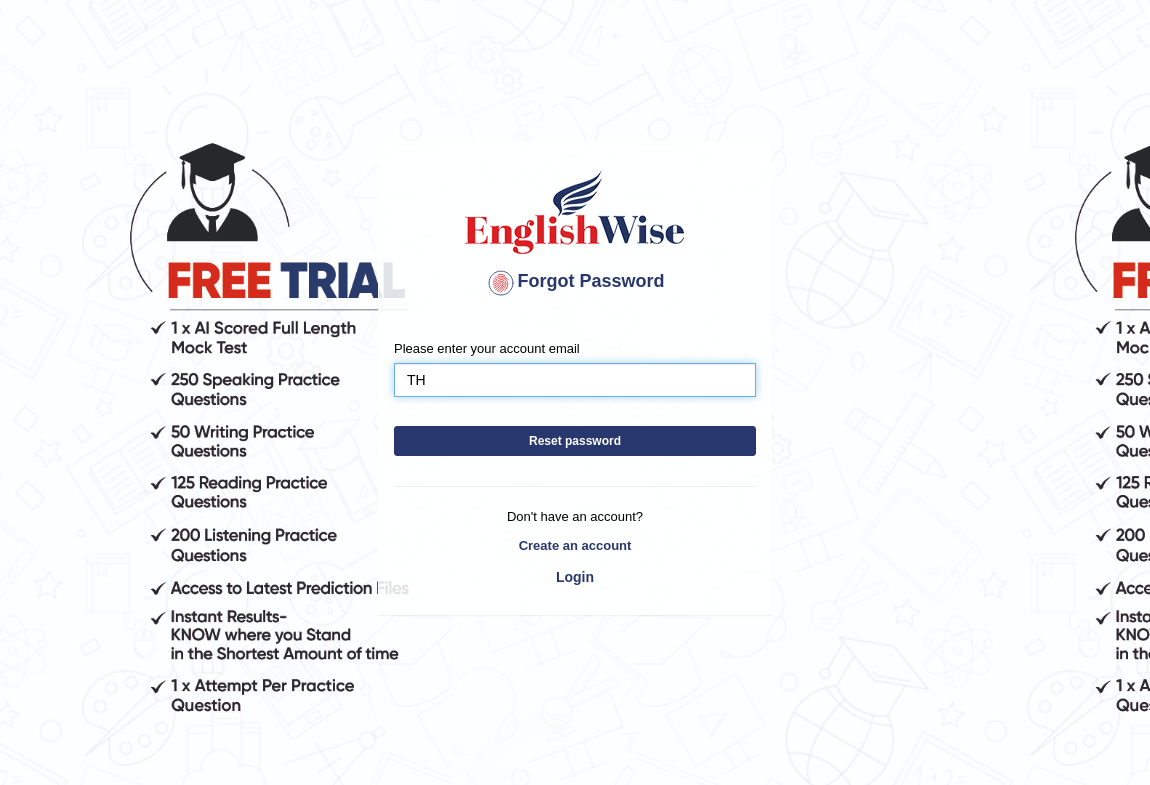 type on "T" 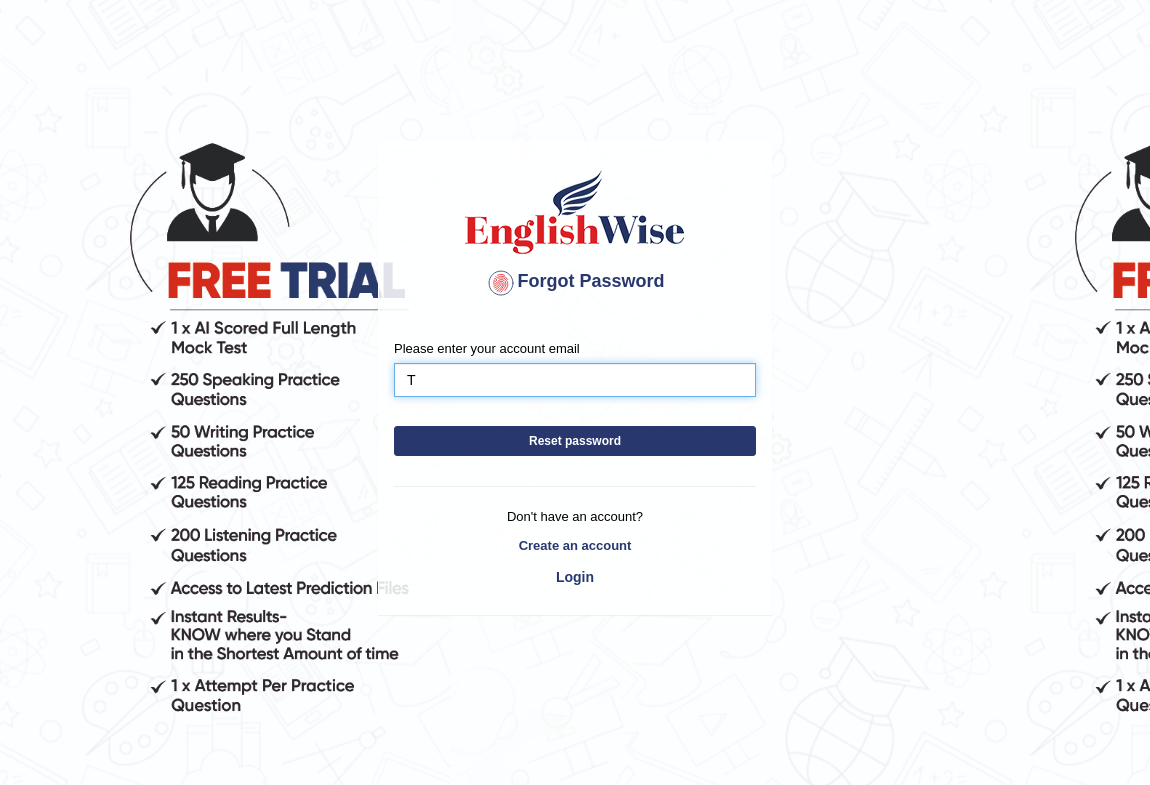type 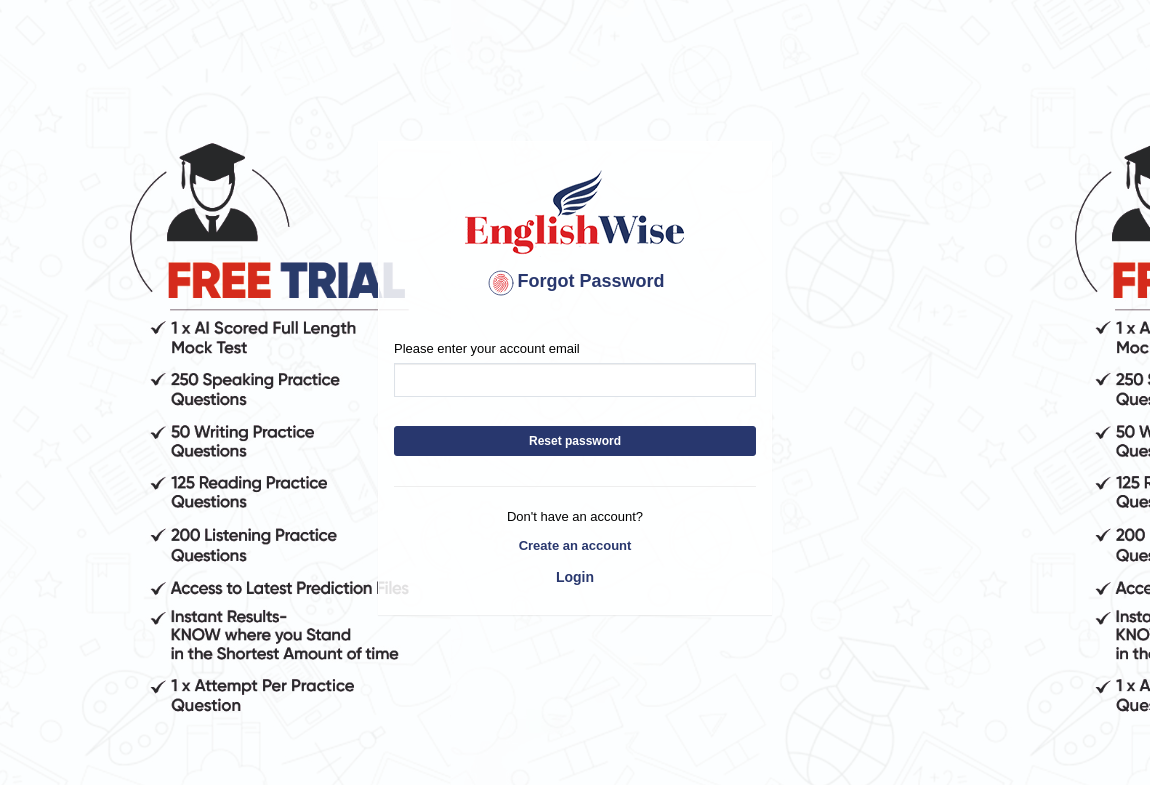 scroll, scrollTop: 0, scrollLeft: 0, axis: both 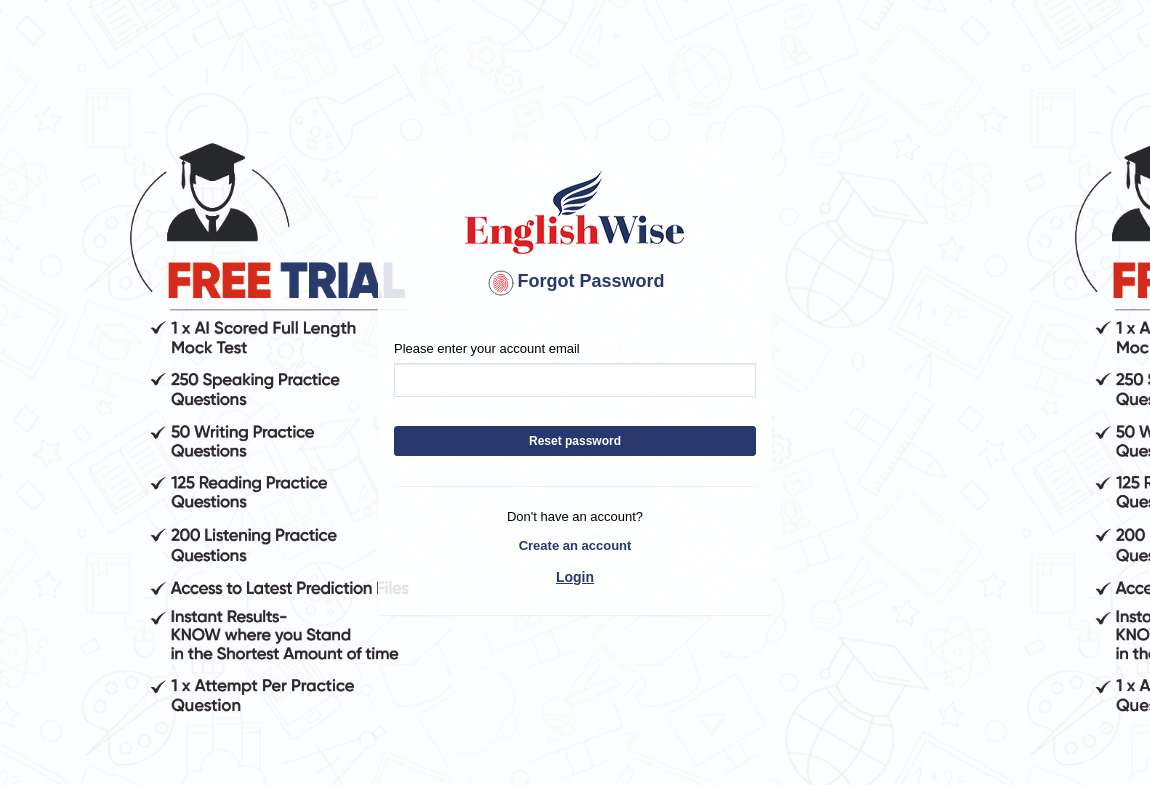 click on "Login" at bounding box center (575, 577) 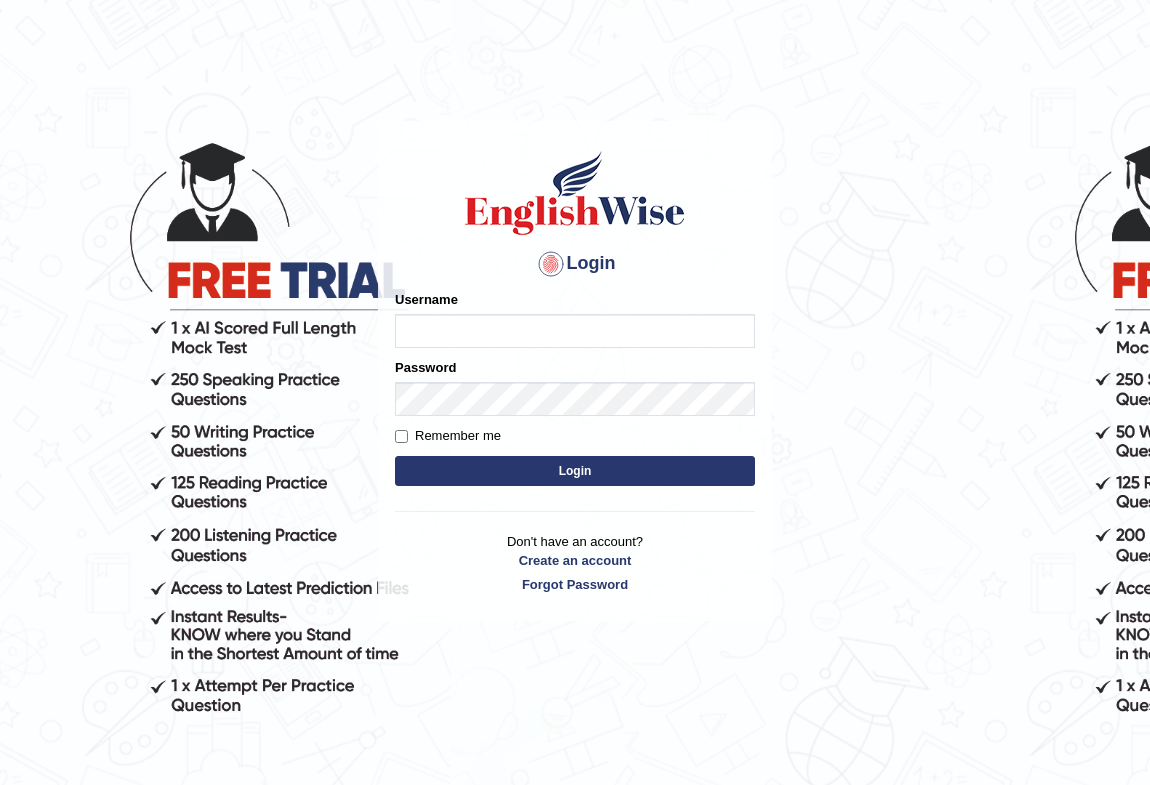 scroll, scrollTop: 0, scrollLeft: 0, axis: both 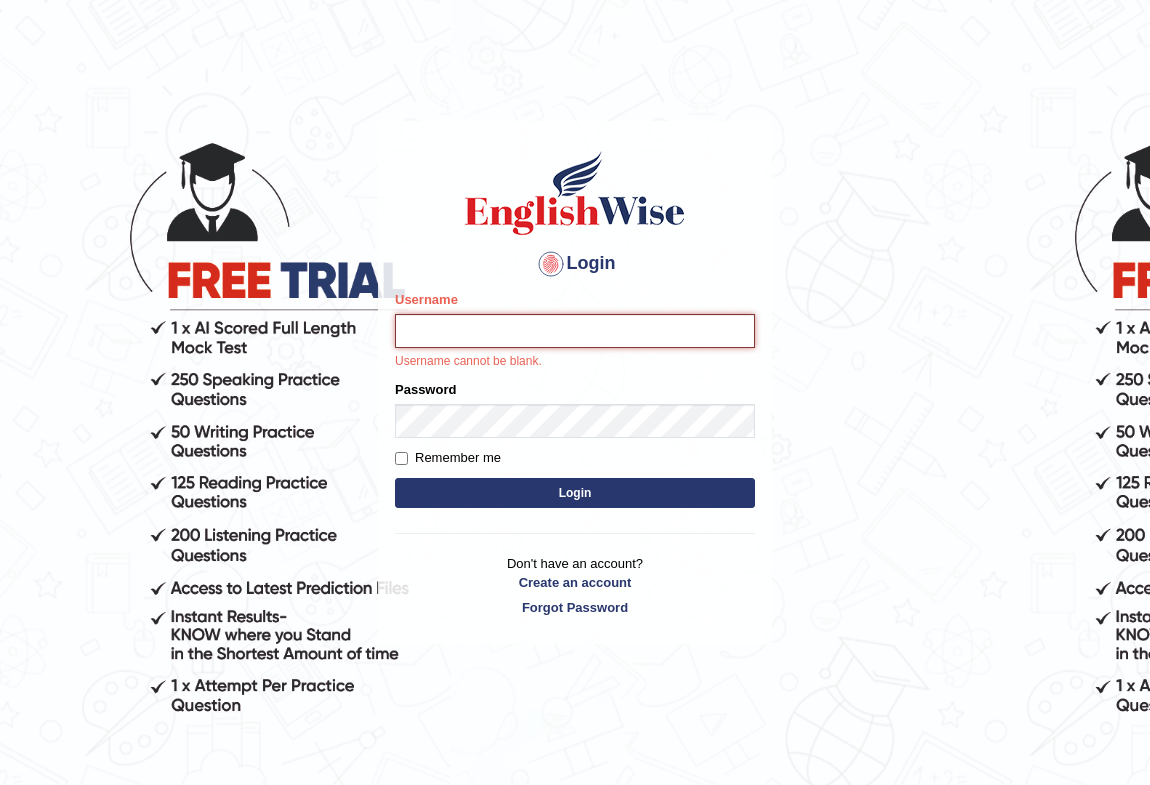 click on "Username" at bounding box center (575, 331) 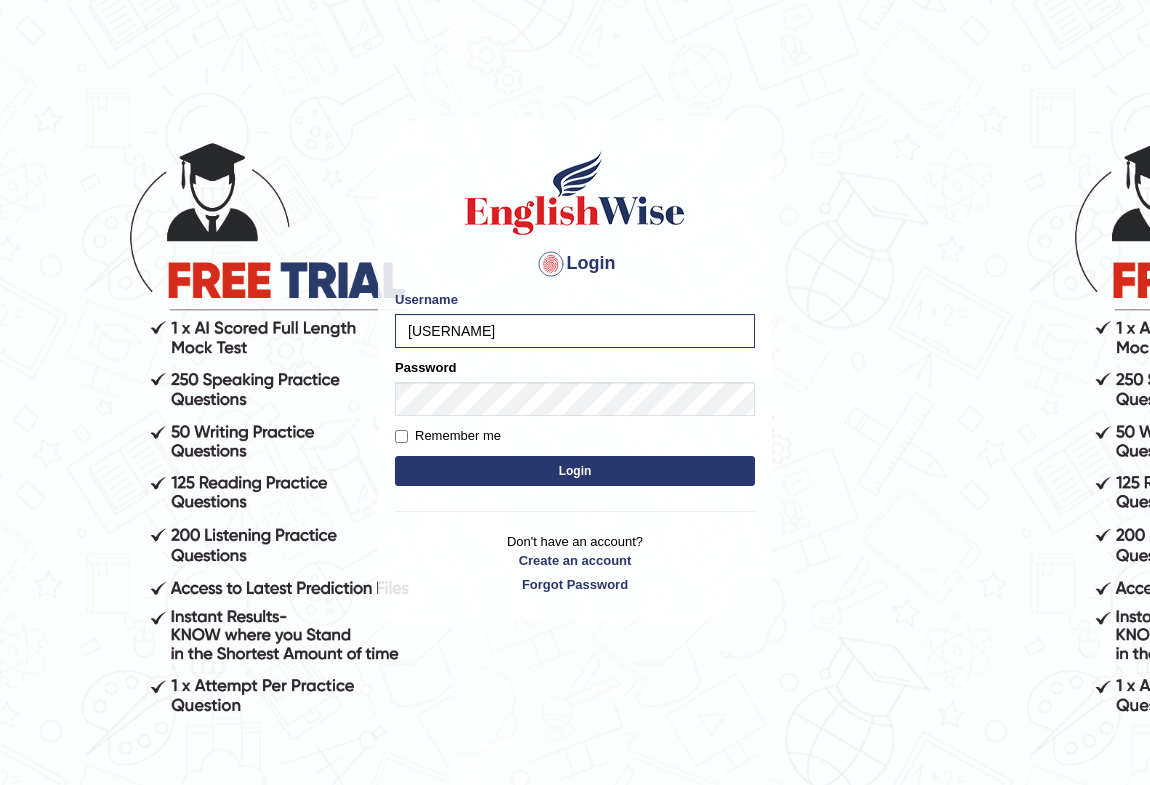 click on "Please fix the following errors:
Username
SANGEETAT
Password
Remember me
Login" at bounding box center (575, 390) 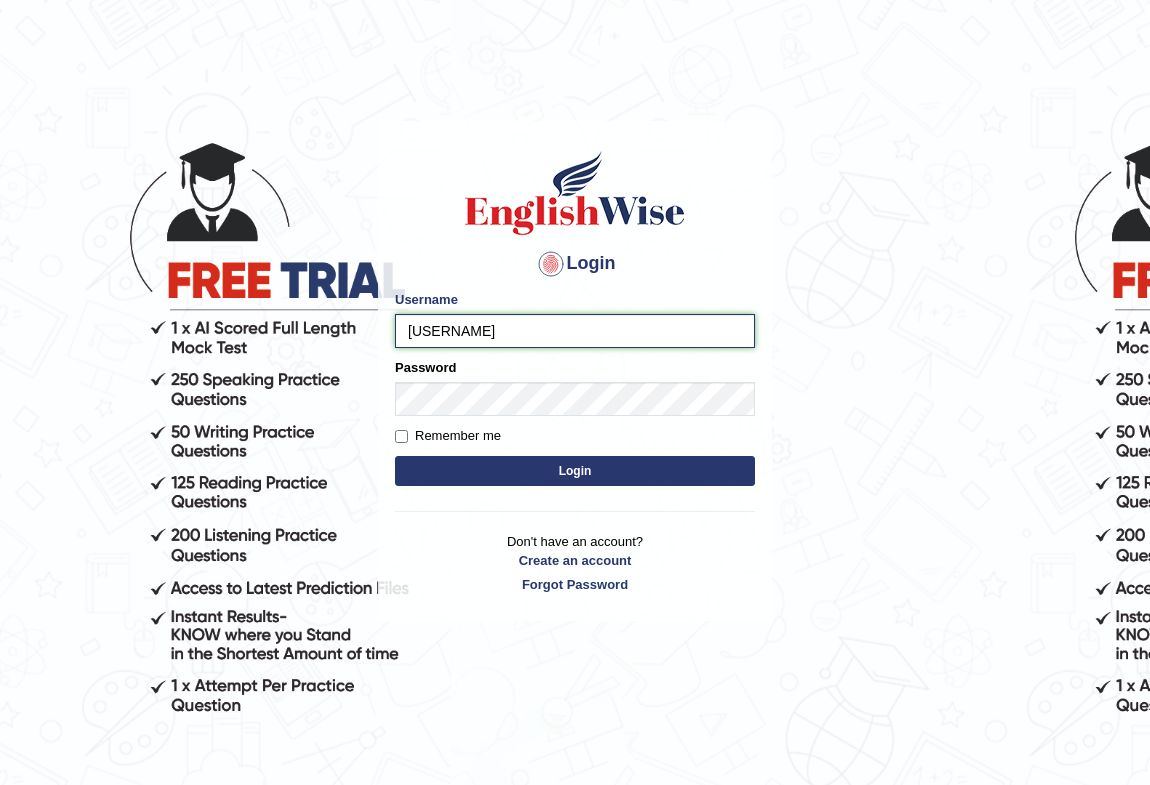 click on "SANGEETAT" at bounding box center [575, 331] 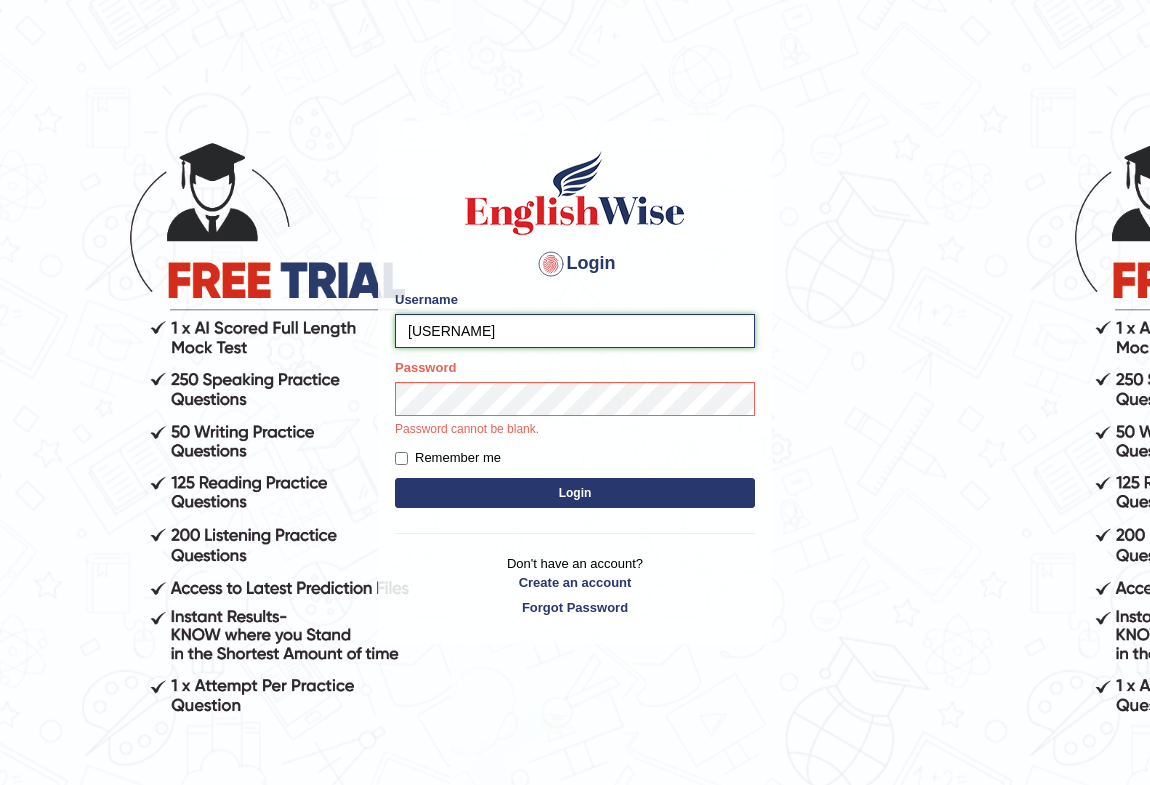 type on "SANGEETAT" 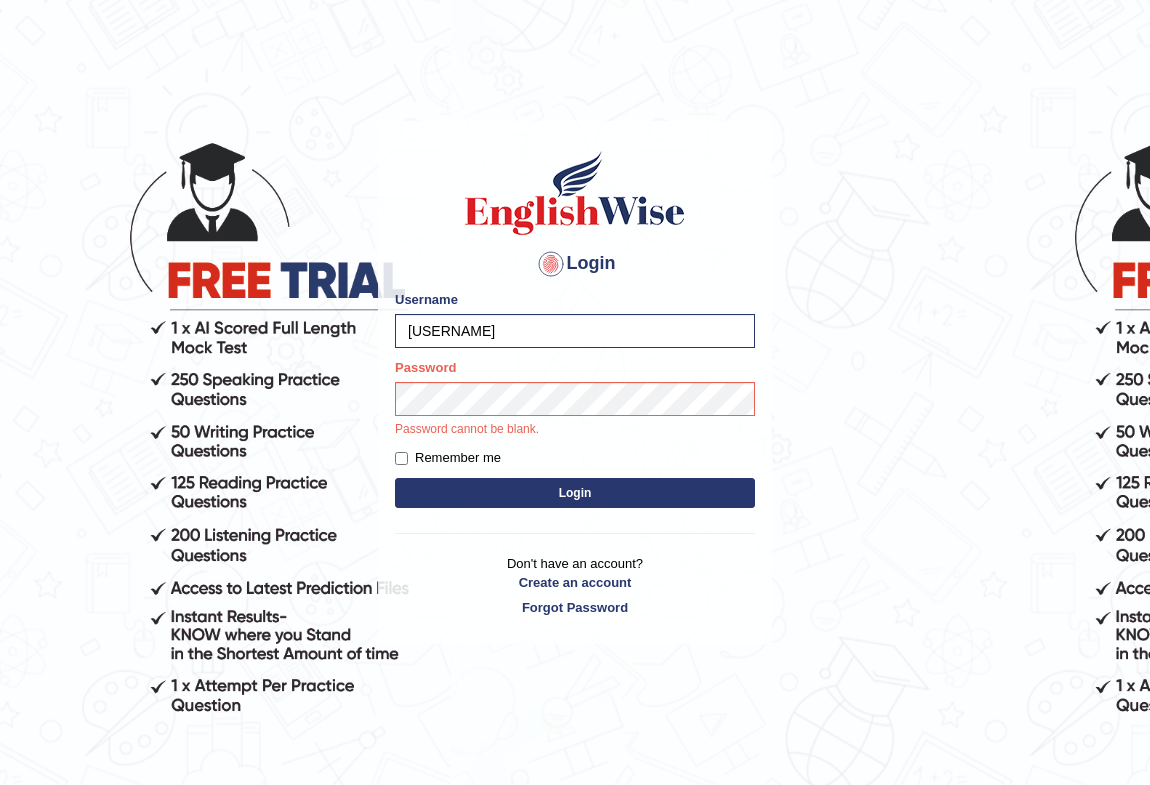 click on "Login" at bounding box center [575, 493] 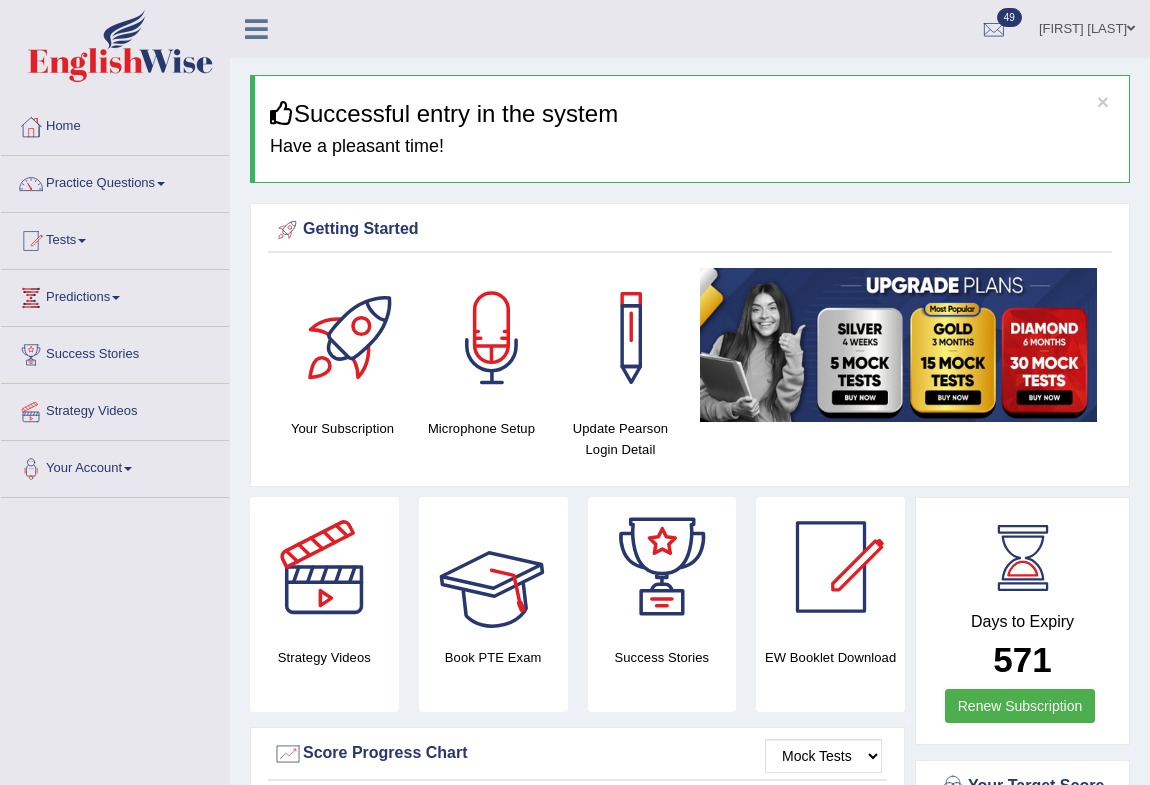 scroll, scrollTop: 0, scrollLeft: 0, axis: both 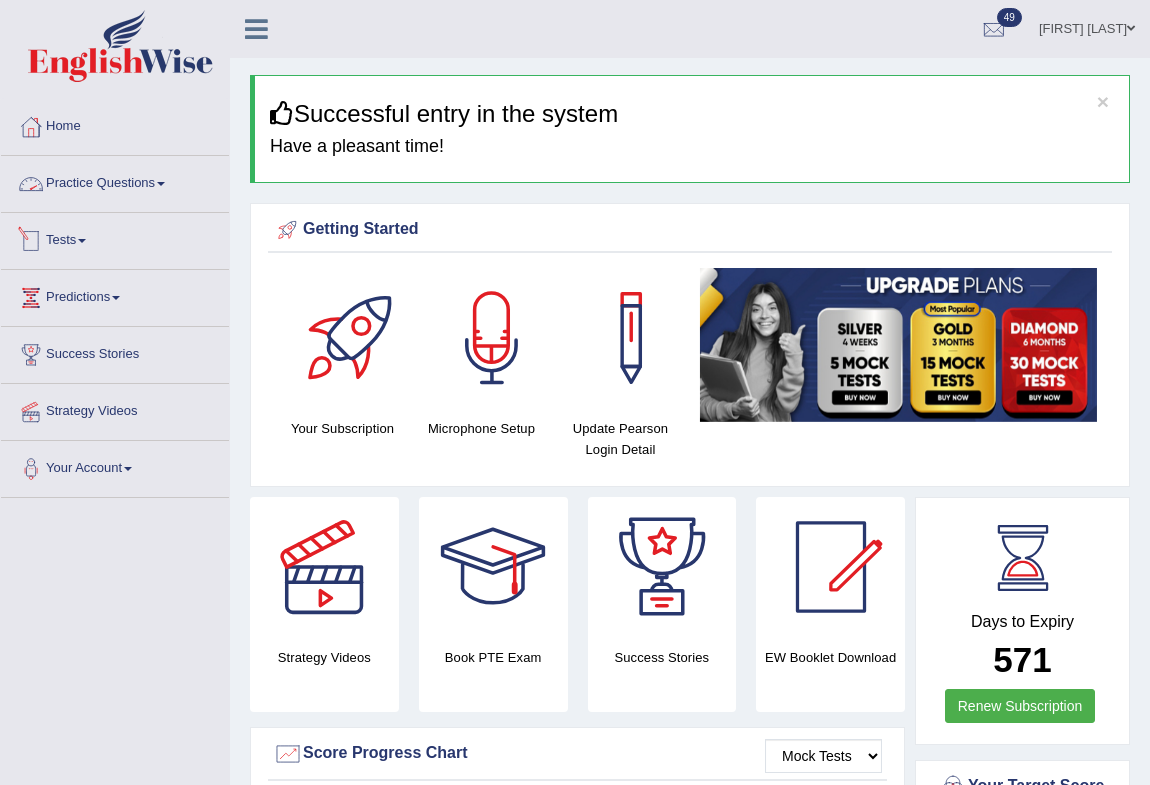click on "Tests" at bounding box center (115, 238) 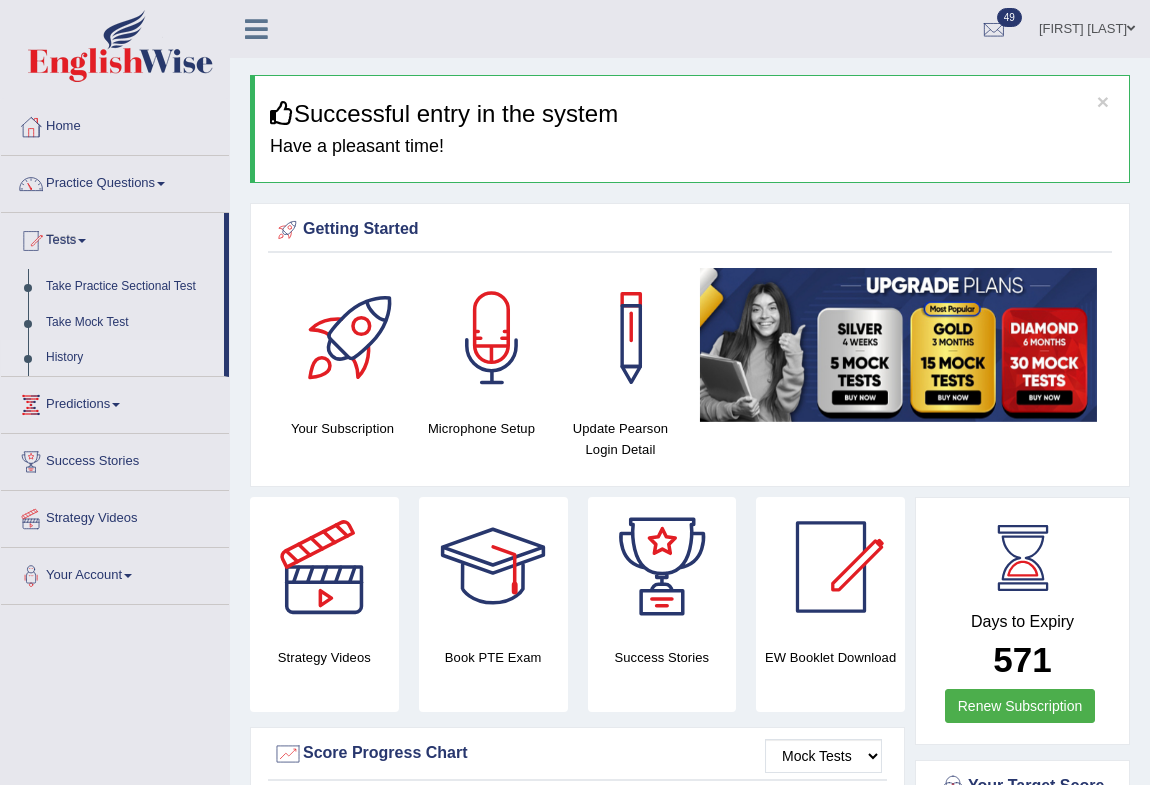 click on "History" at bounding box center (130, 358) 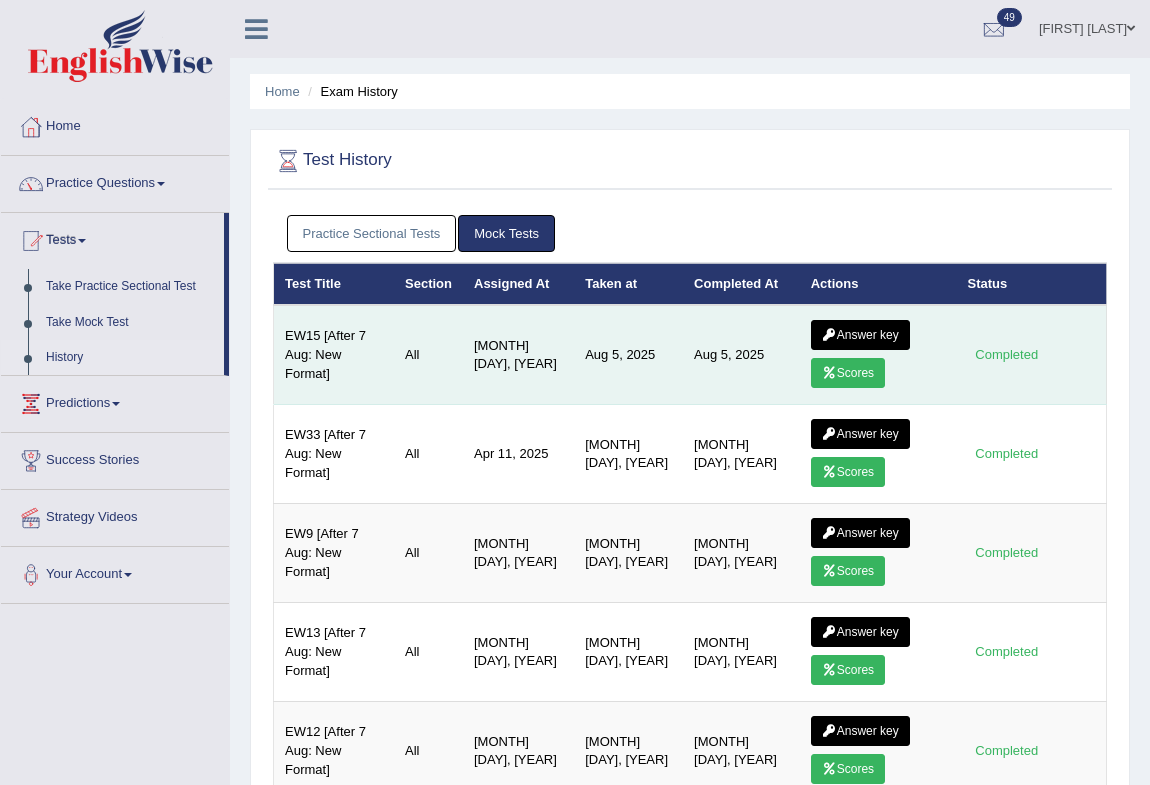 scroll, scrollTop: 0, scrollLeft: 0, axis: both 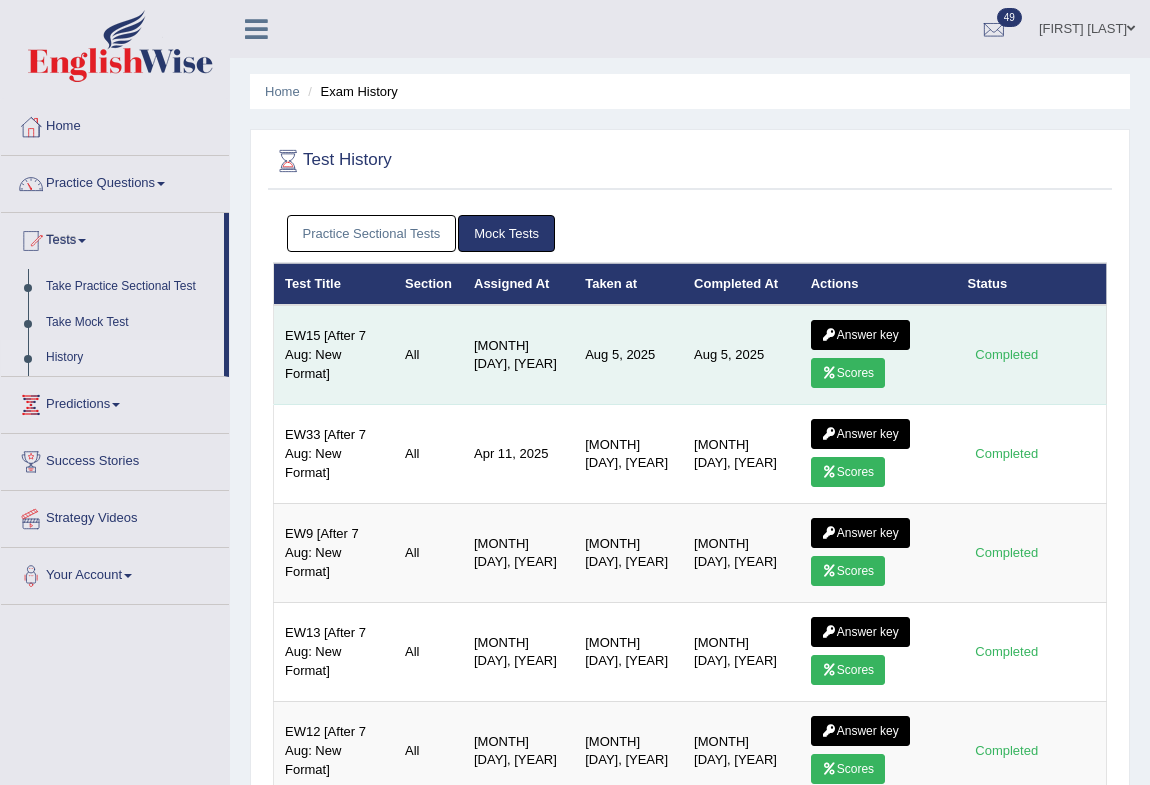 click on "Scores" at bounding box center (848, 373) 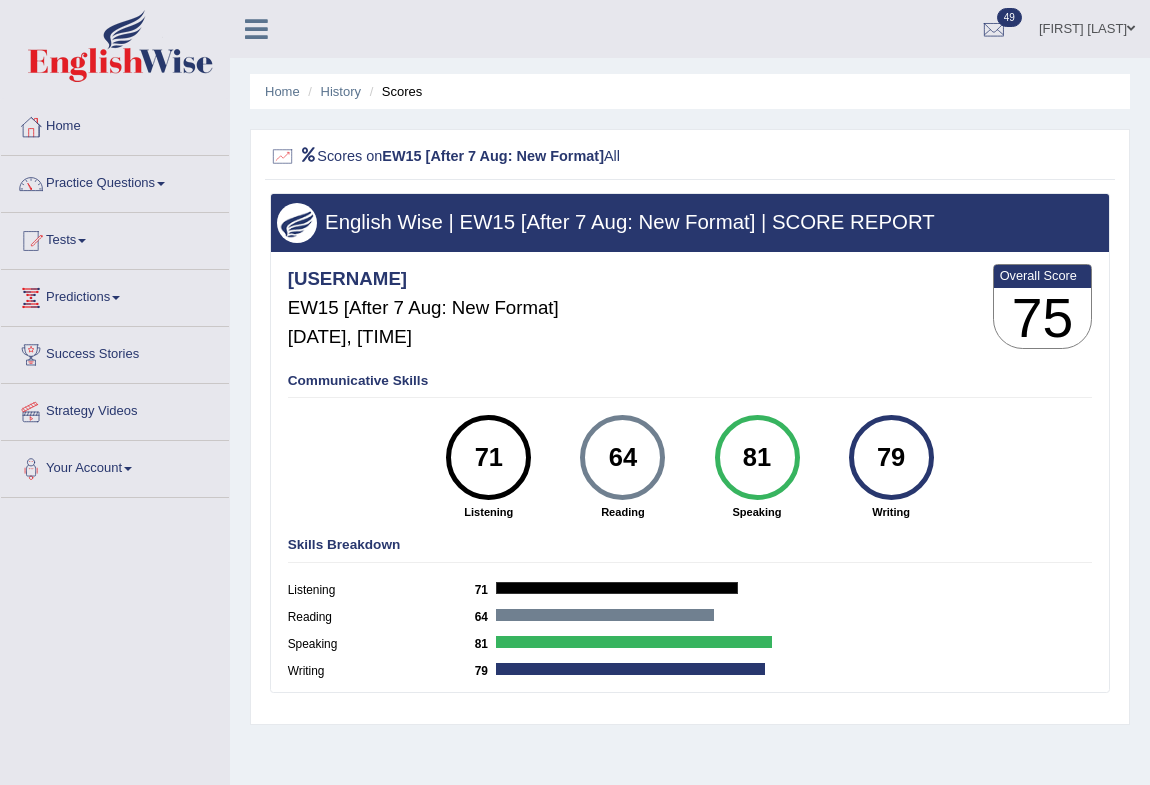 scroll, scrollTop: 0, scrollLeft: 0, axis: both 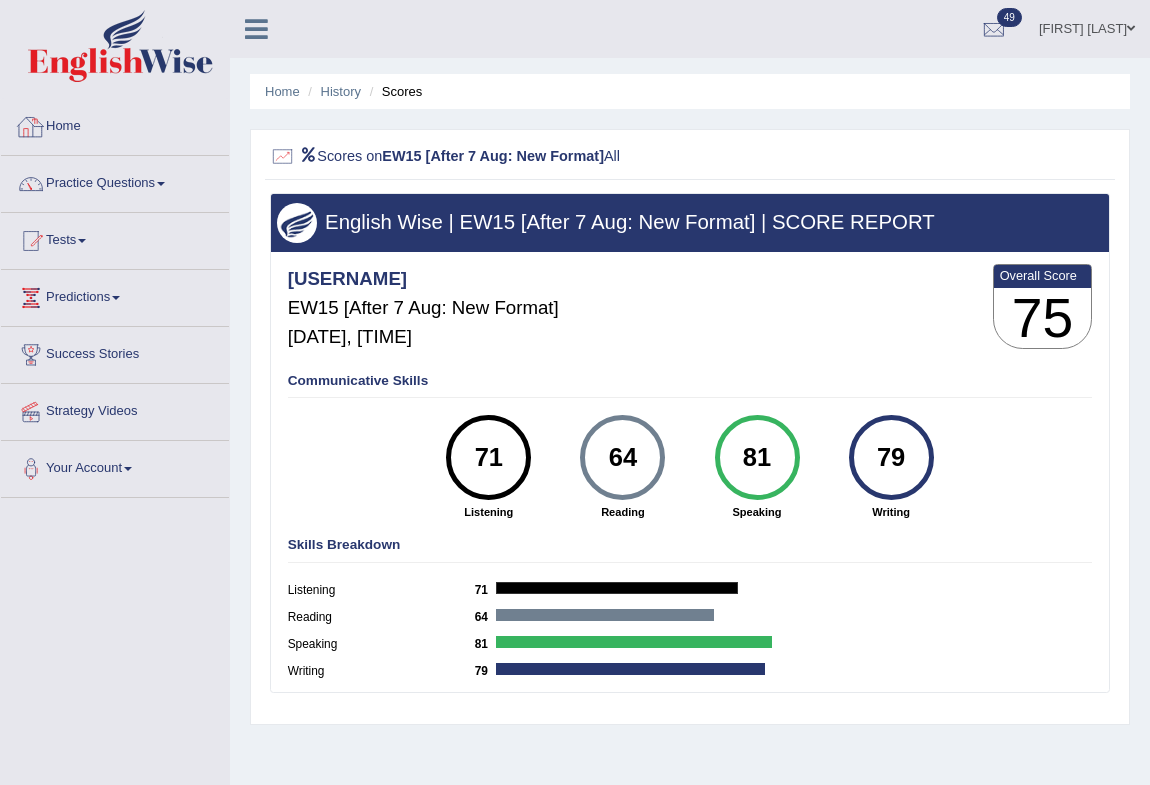 click on "Home" at bounding box center (115, 124) 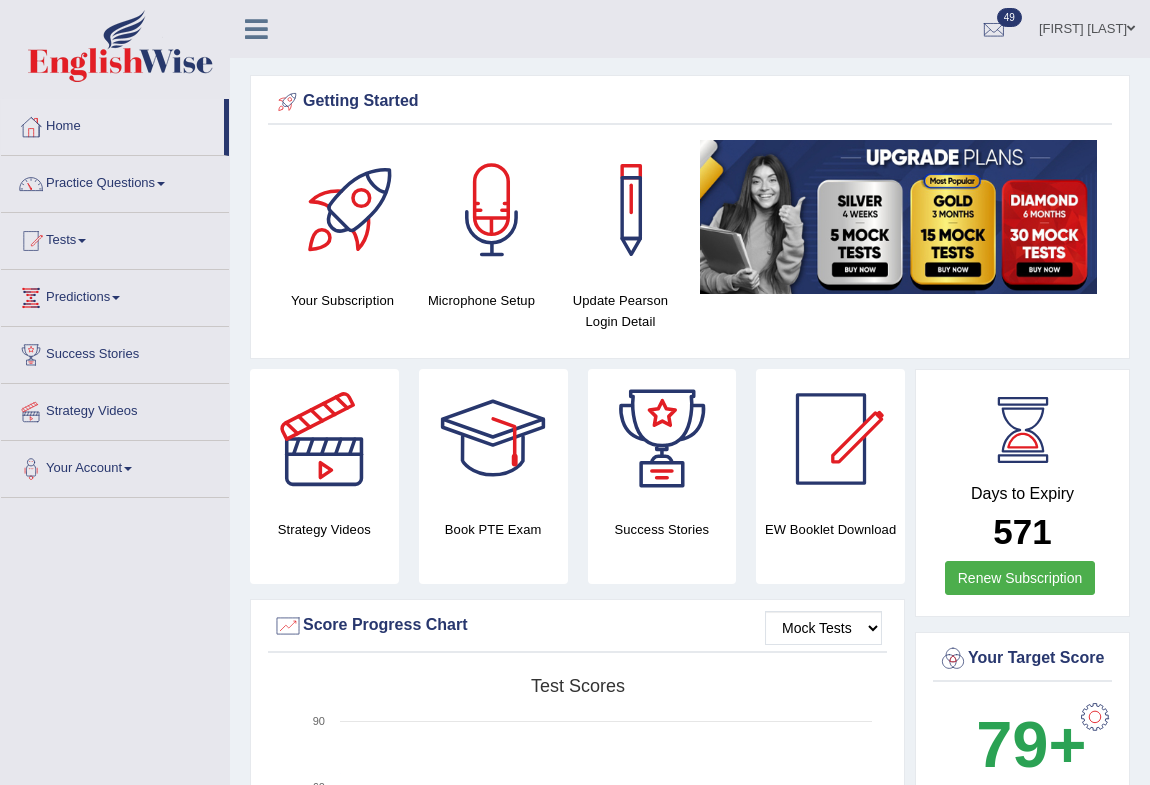 scroll, scrollTop: 0, scrollLeft: 0, axis: both 